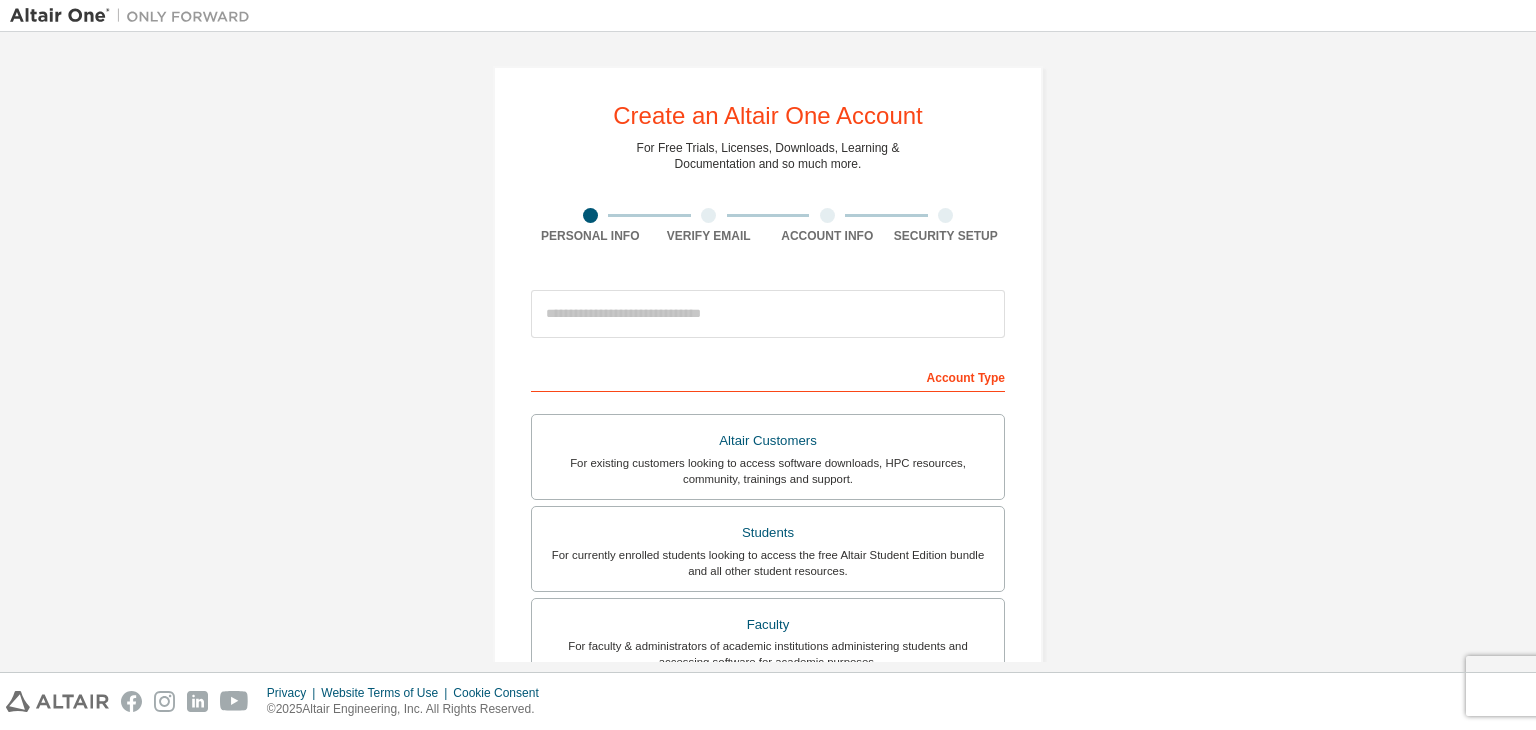 scroll, scrollTop: 0, scrollLeft: 0, axis: both 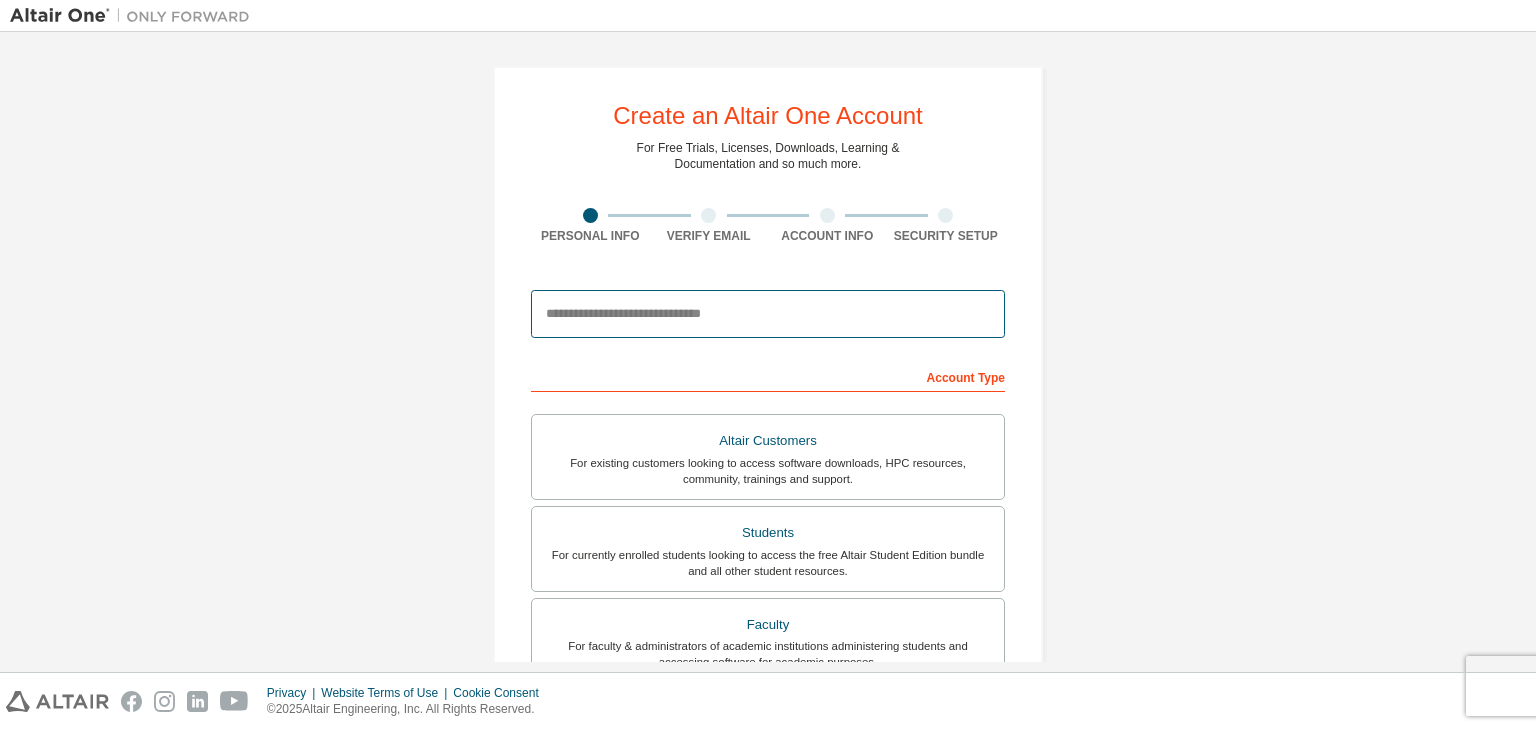 click at bounding box center (768, 314) 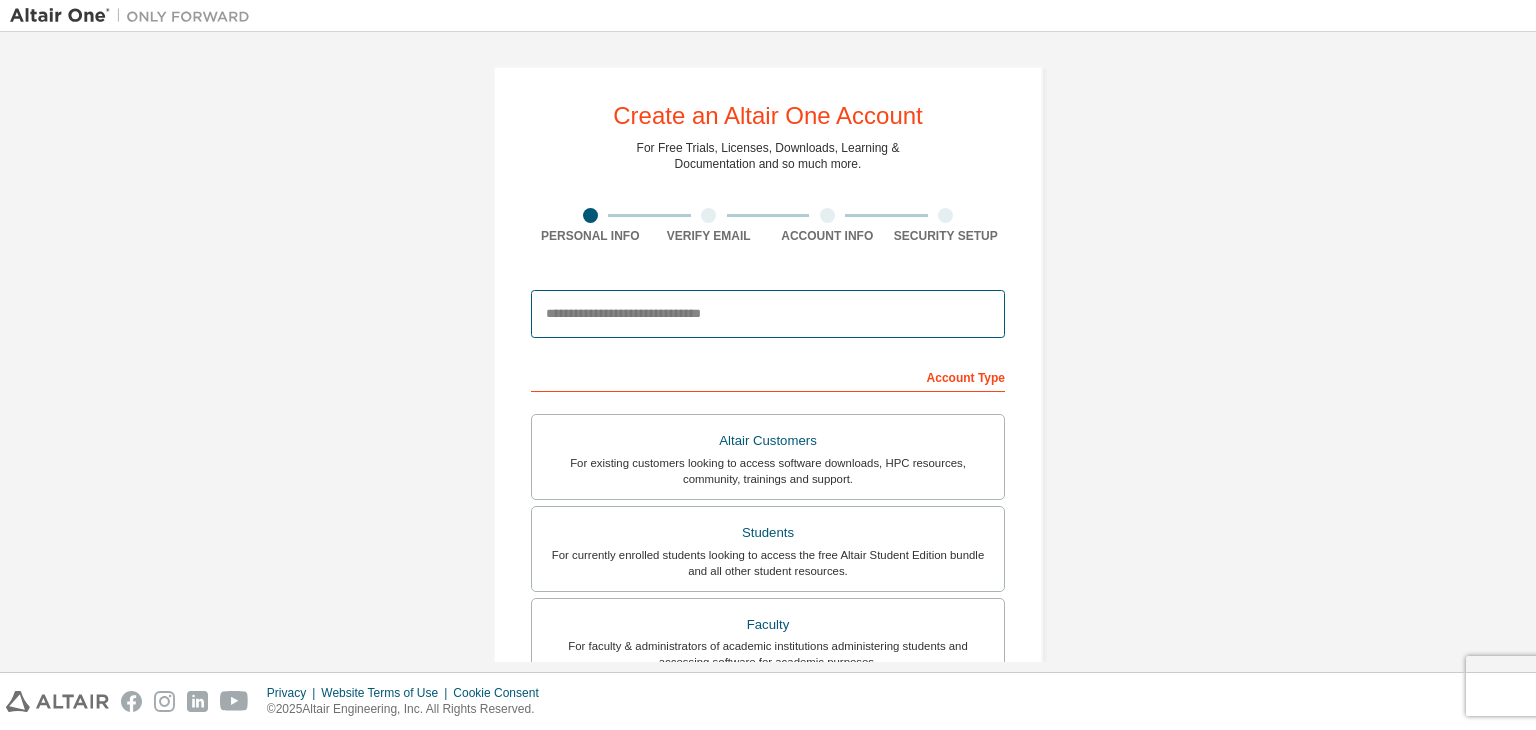 type on "**********" 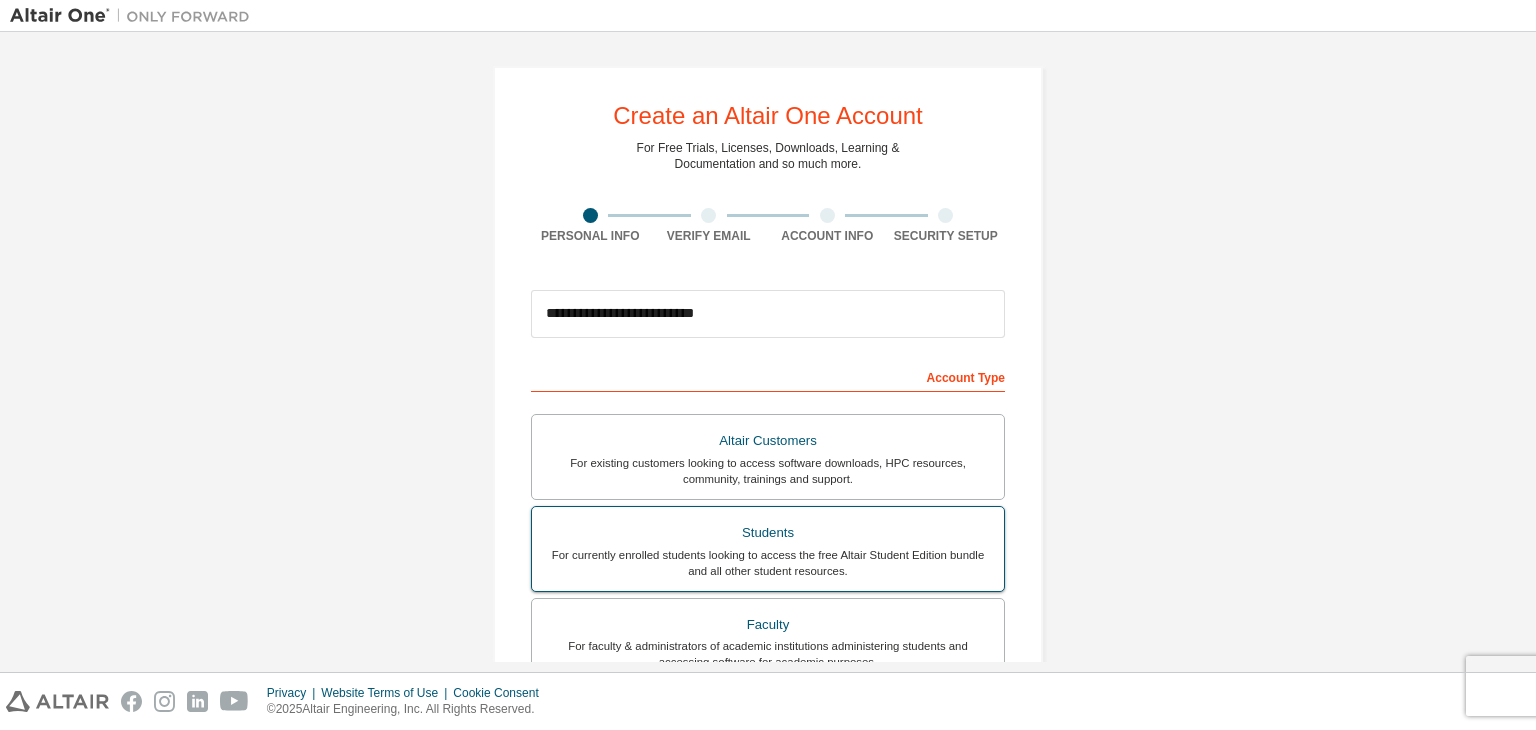 click on "Students For currently enrolled students looking to access the free Altair Student Edition bundle and all other student resources." at bounding box center (768, 549) 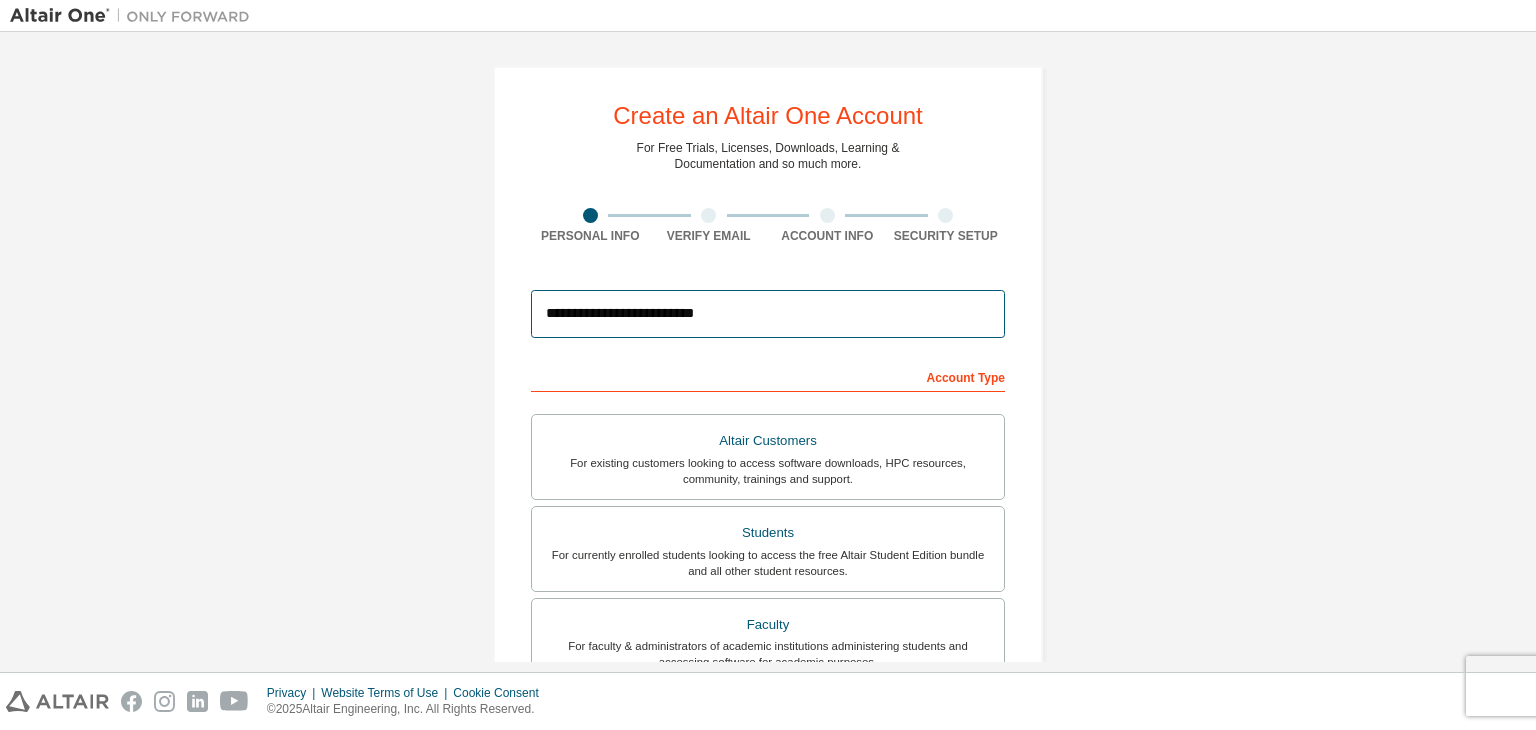 click on "**********" at bounding box center (768, 314) 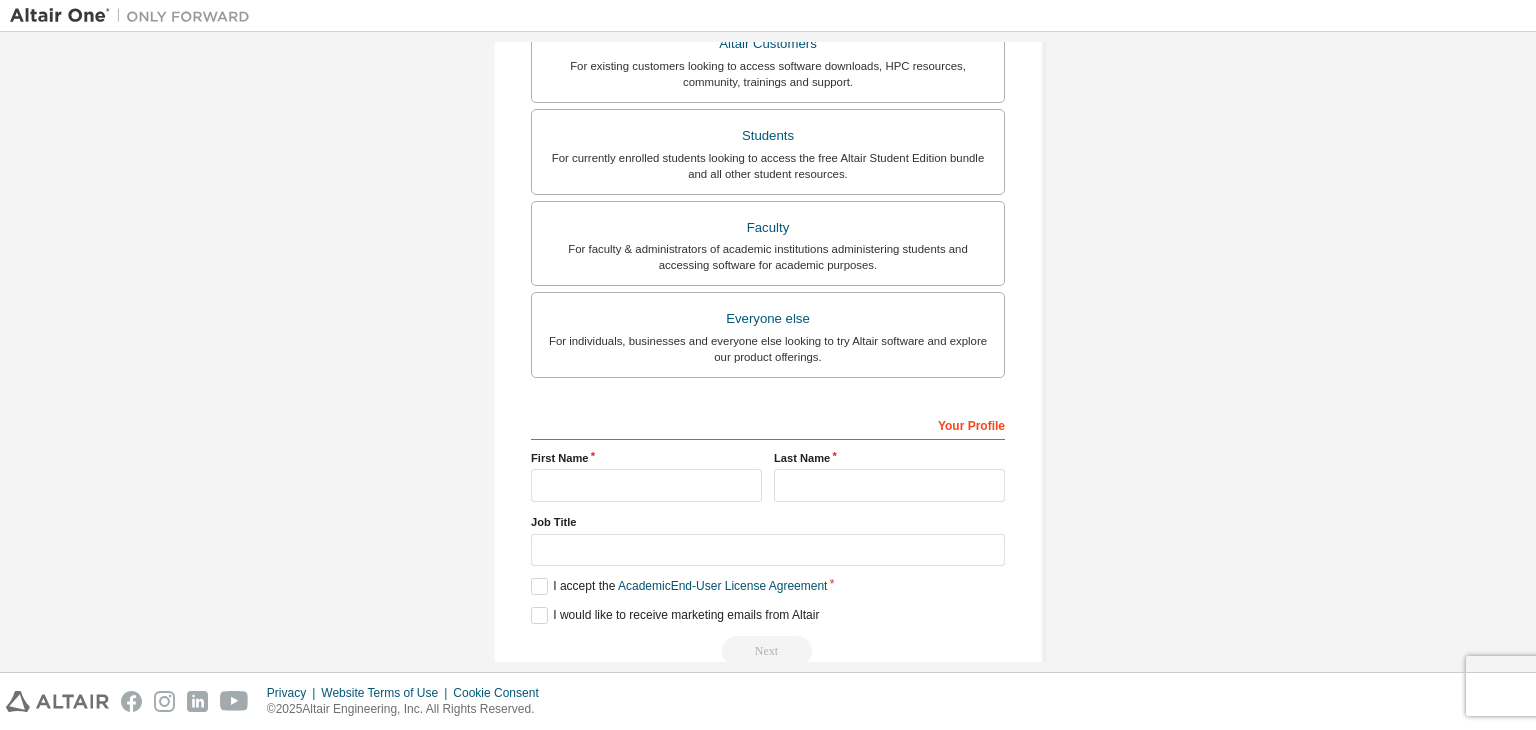 scroll, scrollTop: 400, scrollLeft: 0, axis: vertical 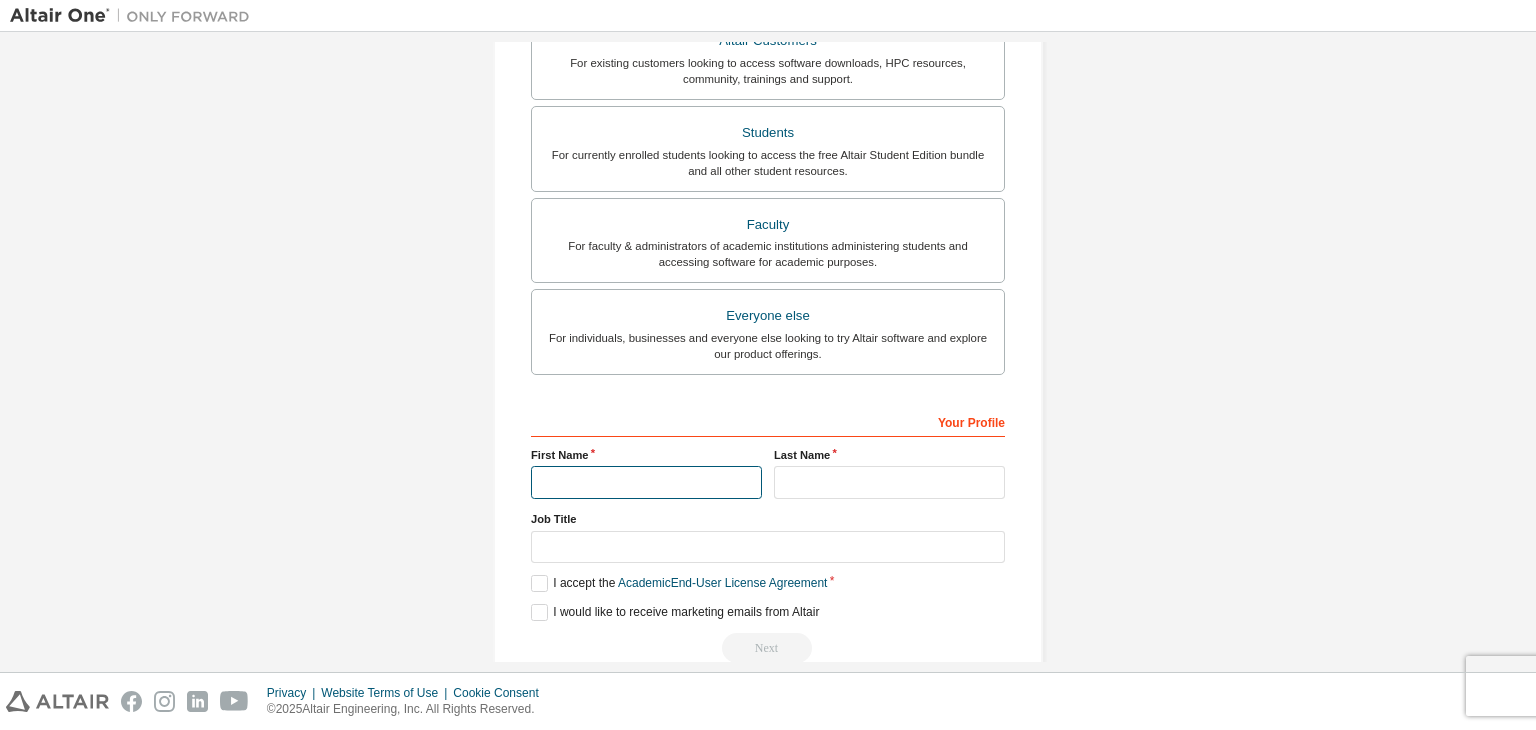 drag, startPoint x: 568, startPoint y: 473, endPoint x: 628, endPoint y: 475, distance: 60.033325 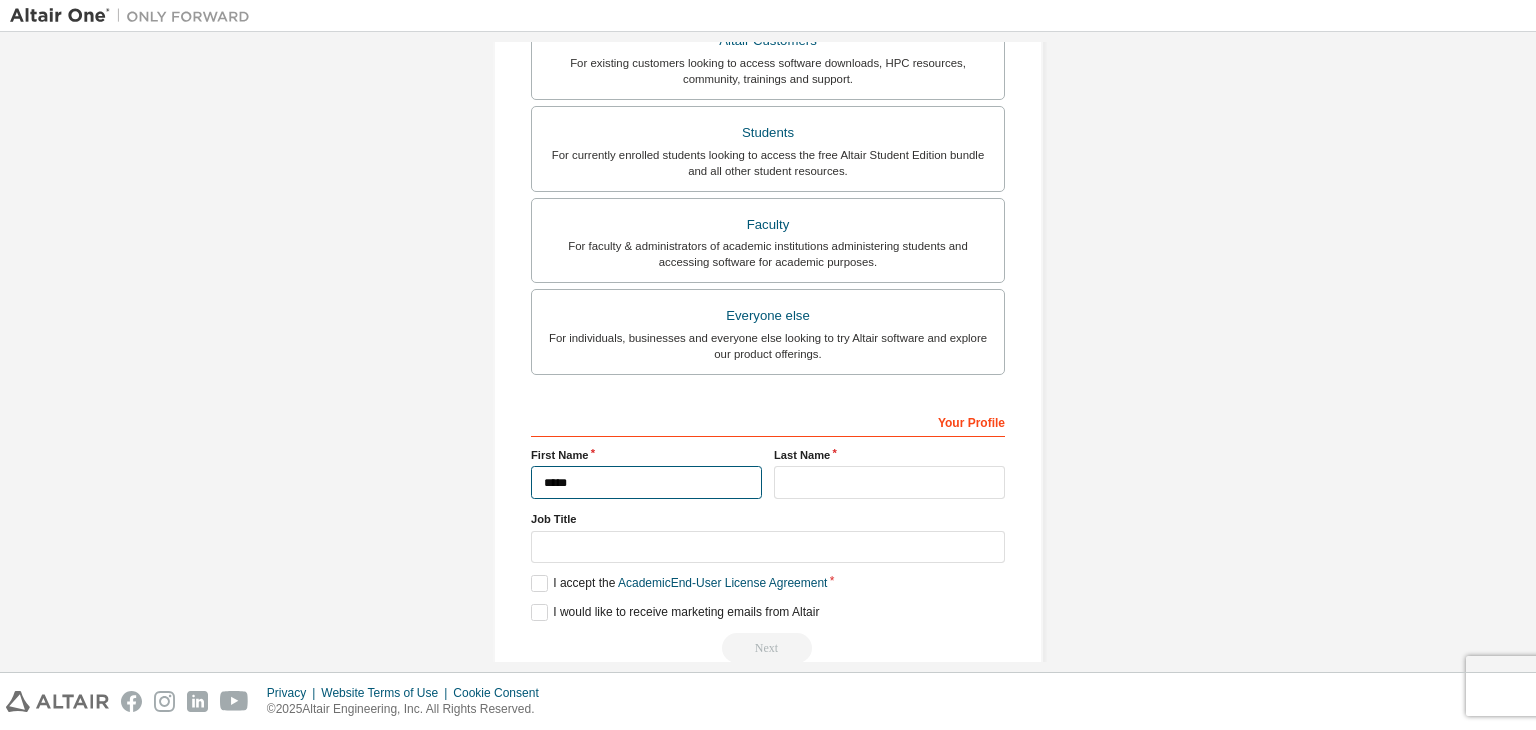 click on "*****" at bounding box center [646, 482] 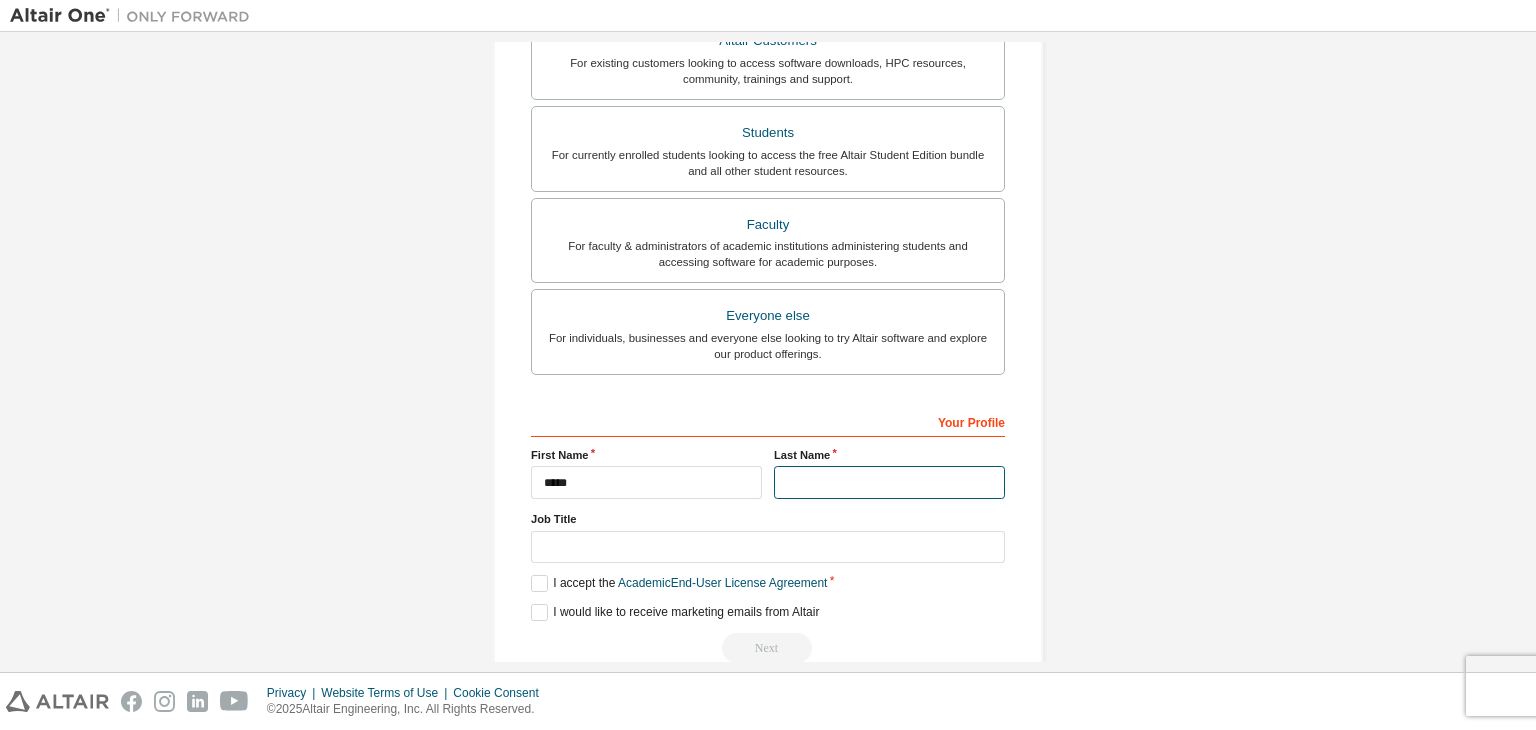click at bounding box center [889, 482] 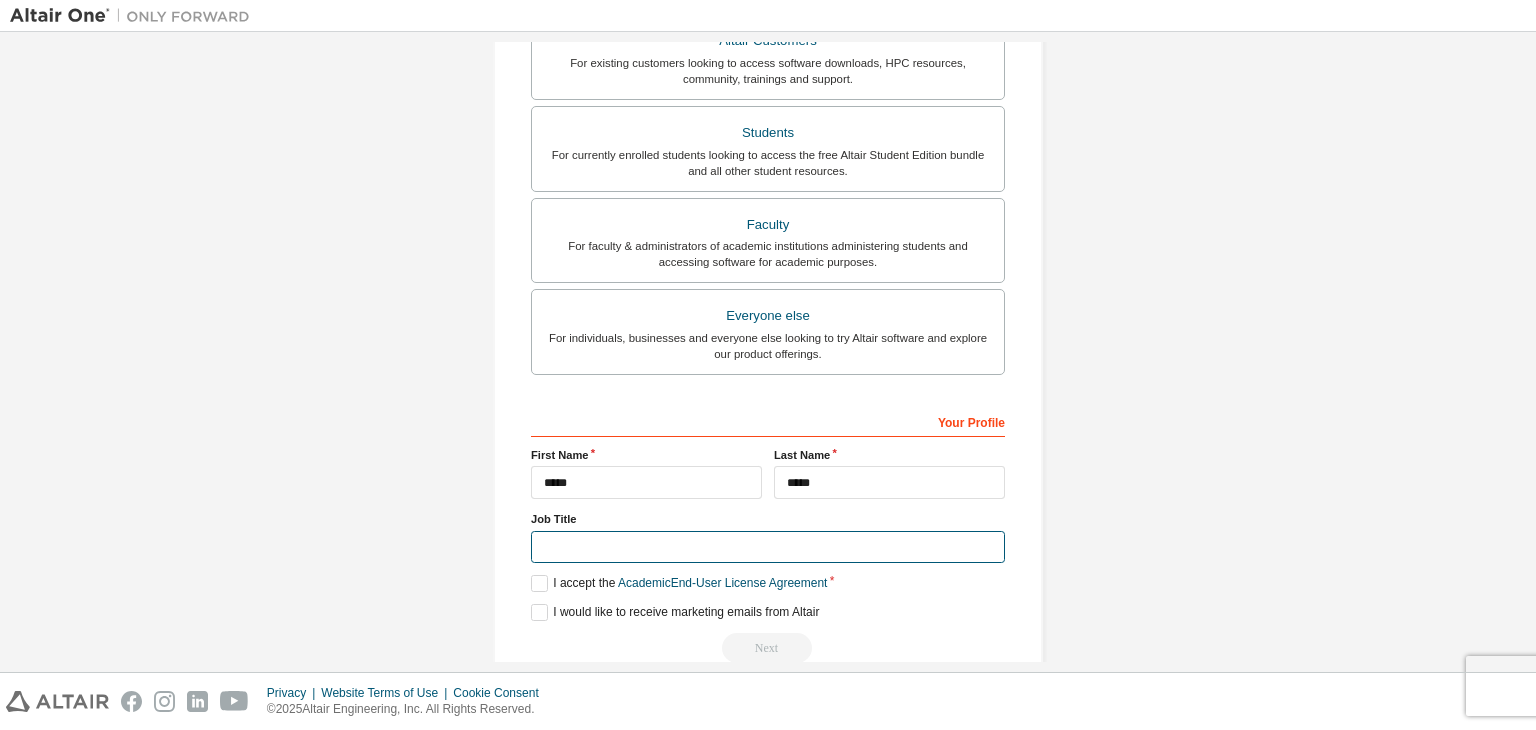 click at bounding box center (768, 547) 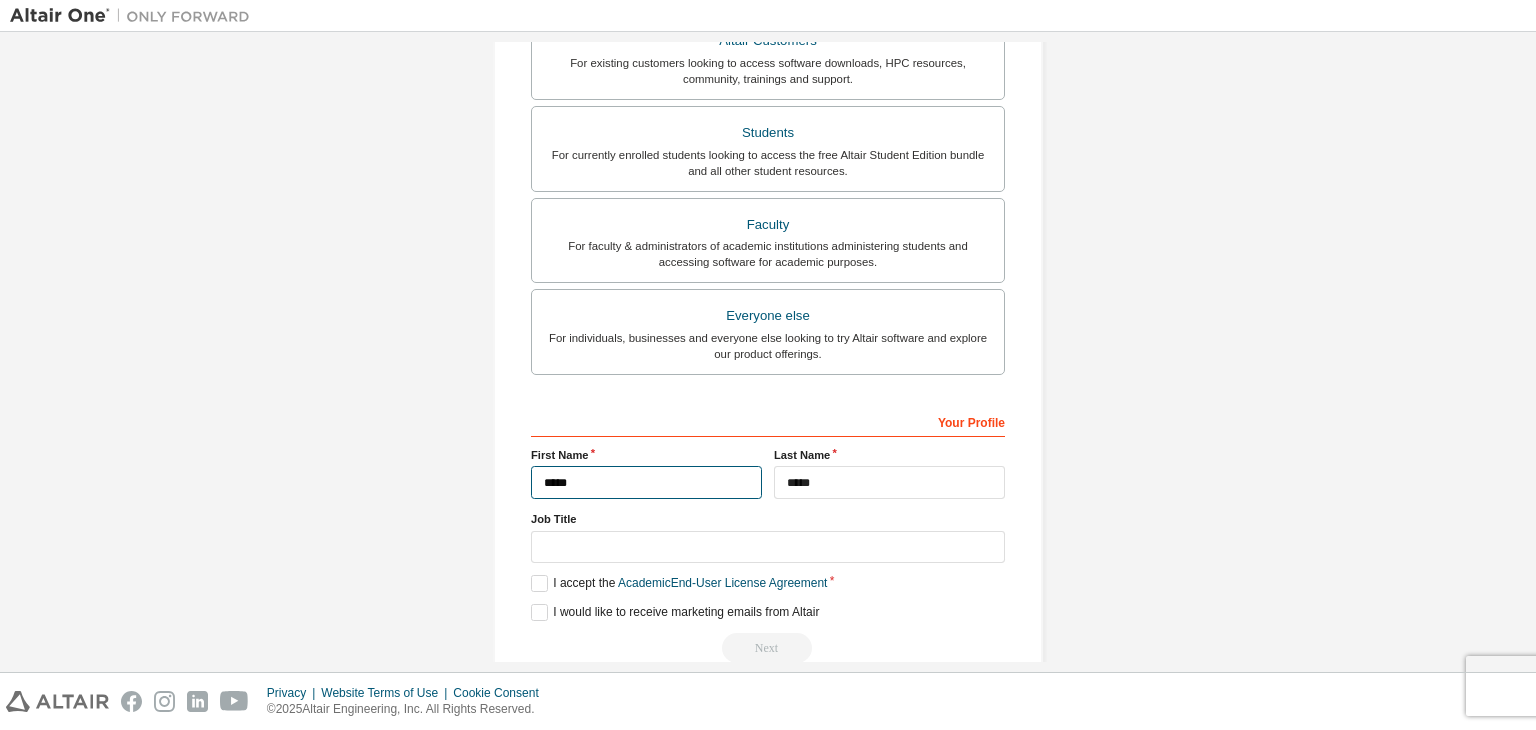 click on "*****" at bounding box center [646, 482] 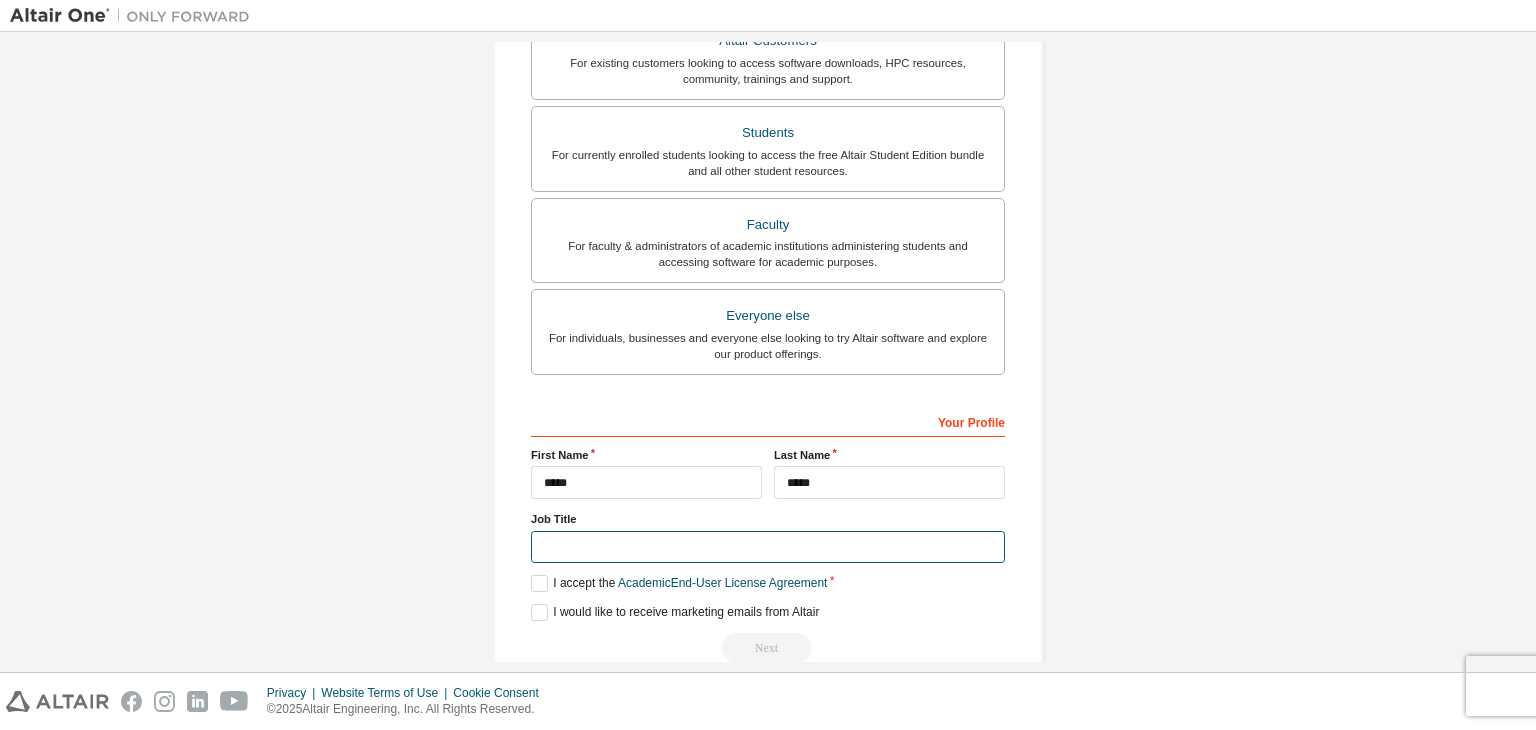 click at bounding box center [768, 547] 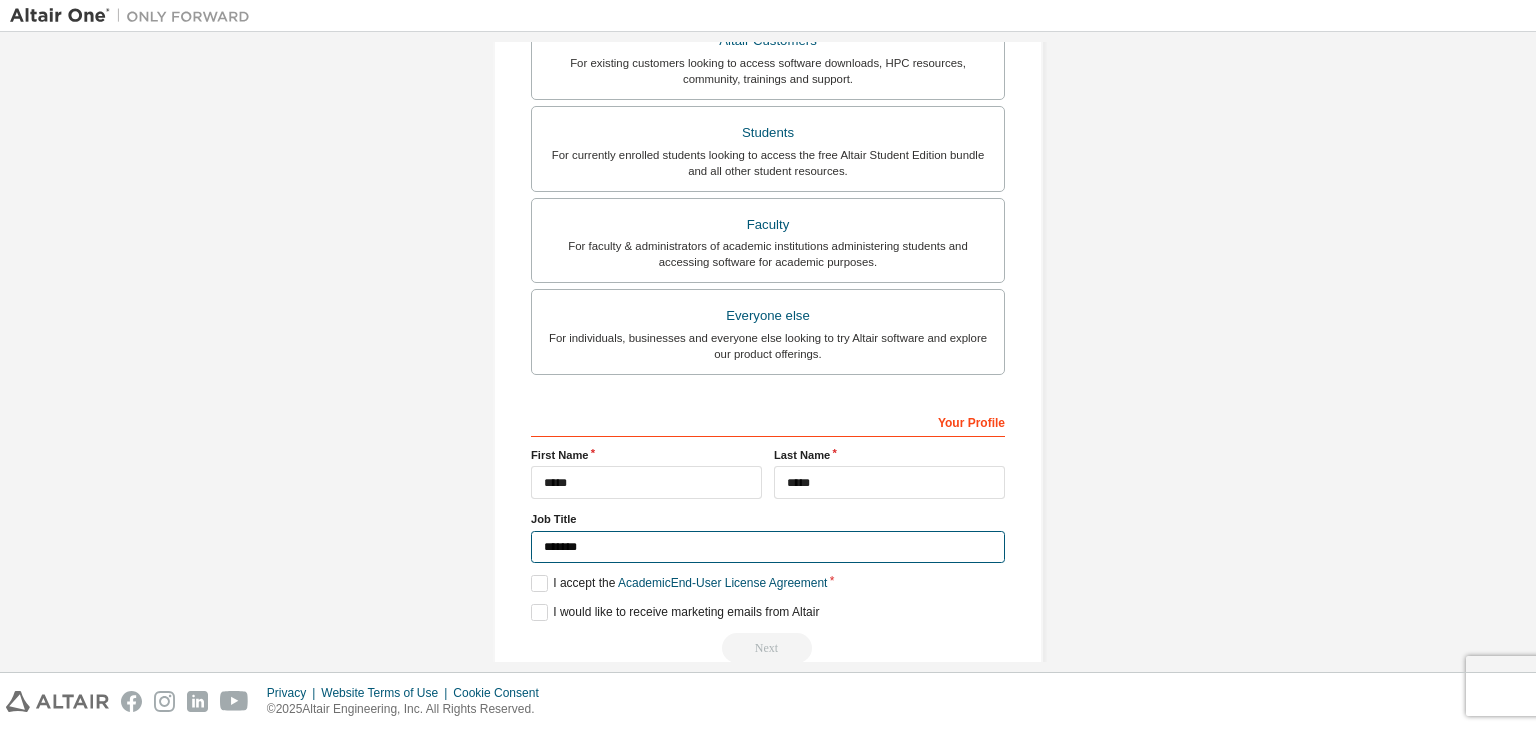 type on "*******" 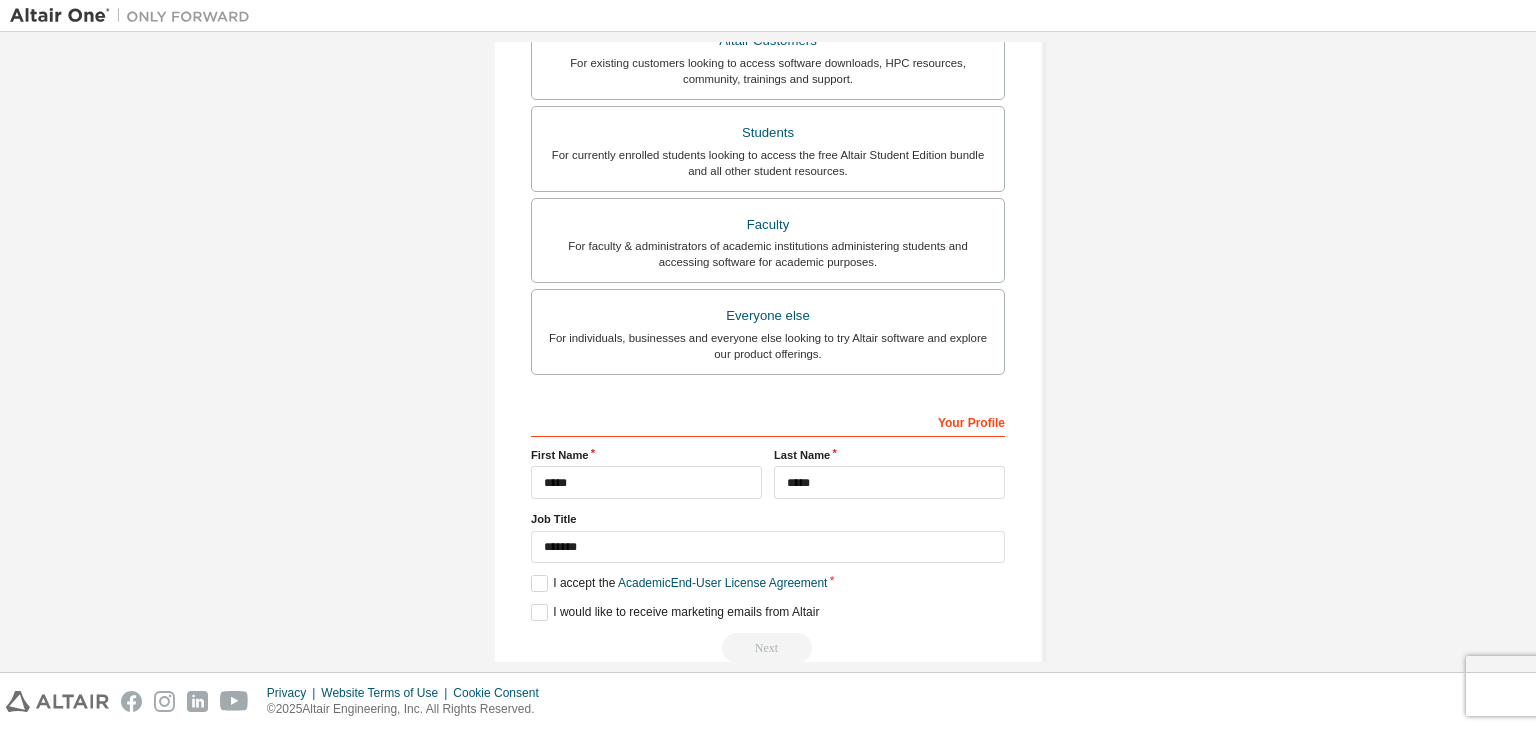 click on "**********" at bounding box center [768, 171] 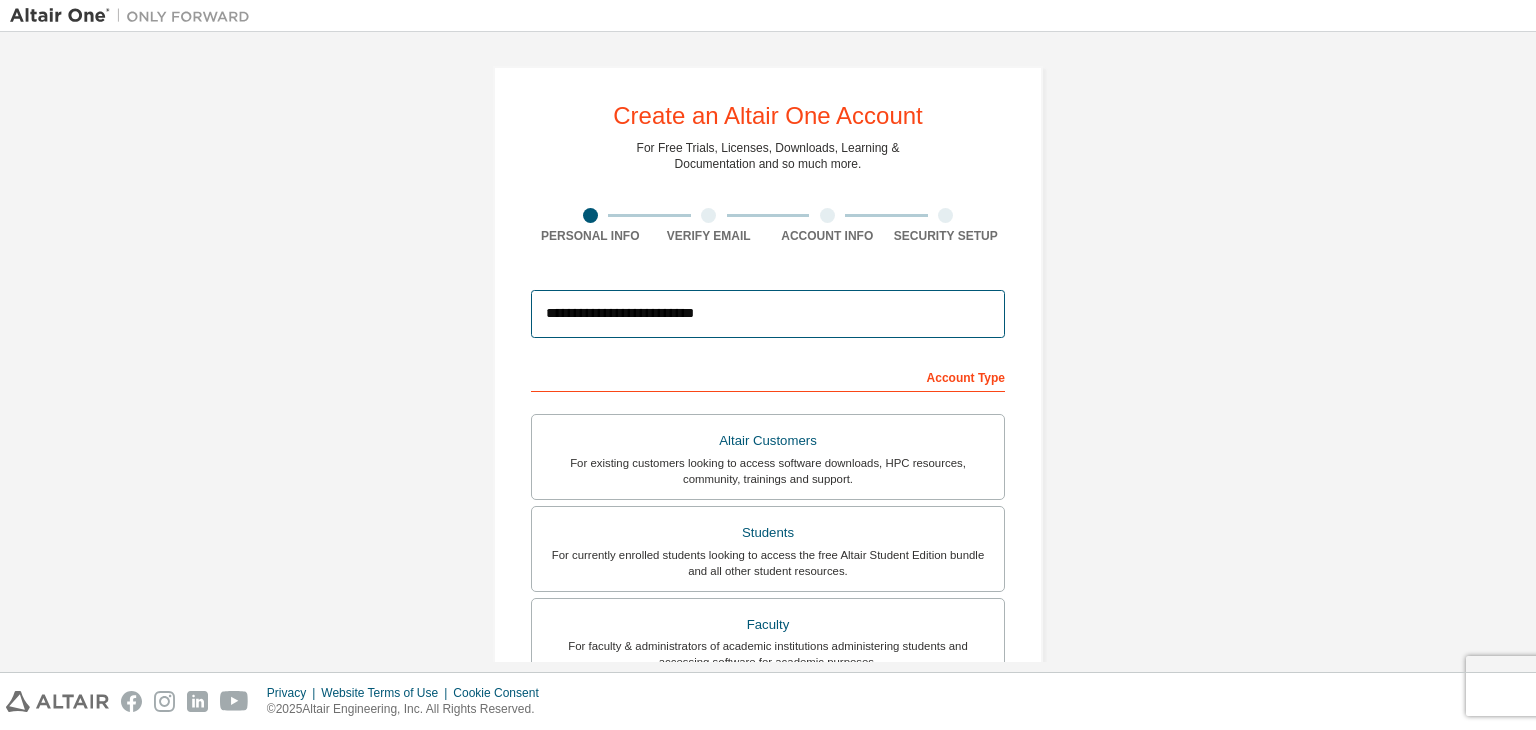 click on "**********" at bounding box center [768, 314] 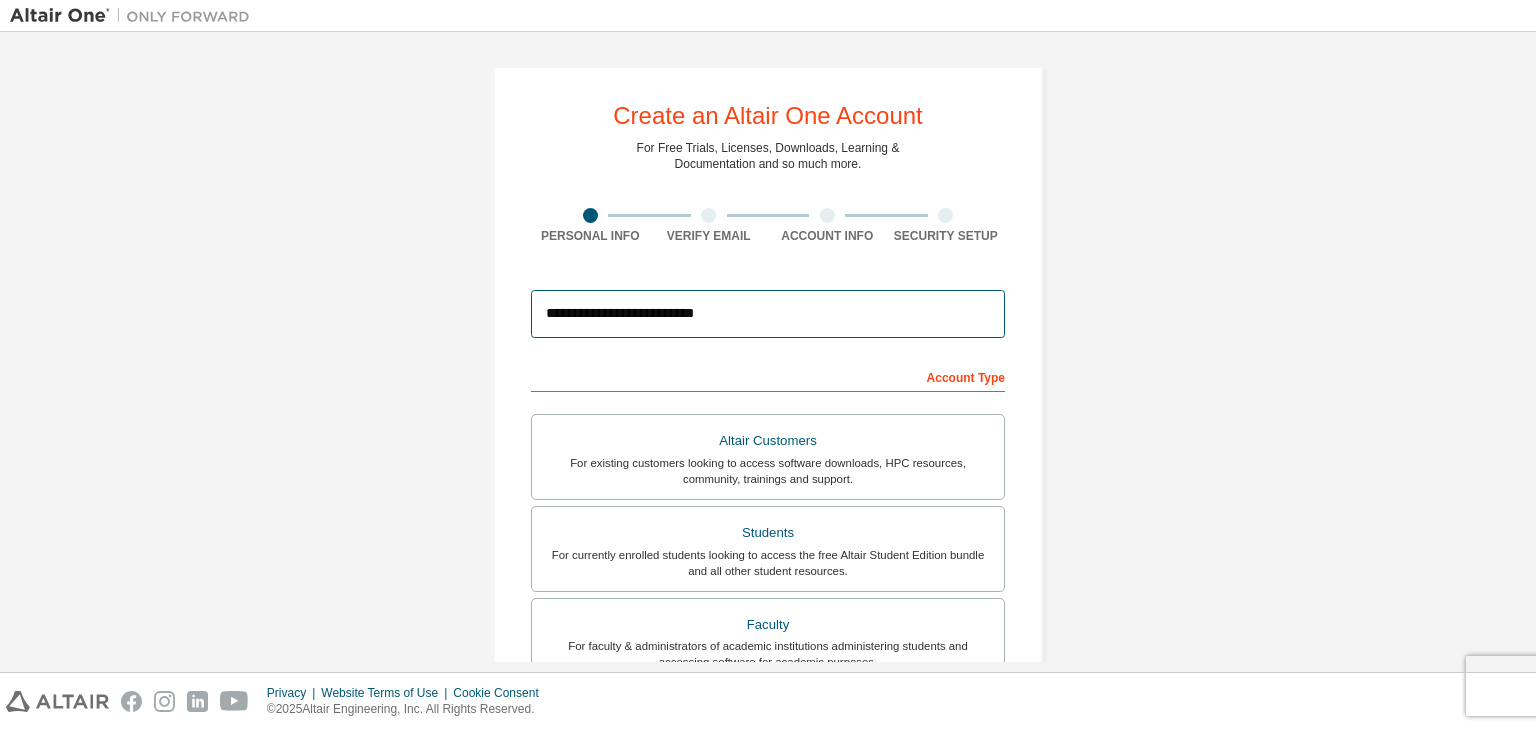 drag, startPoint x: 714, startPoint y: 313, endPoint x: 524, endPoint y: 305, distance: 190.16835 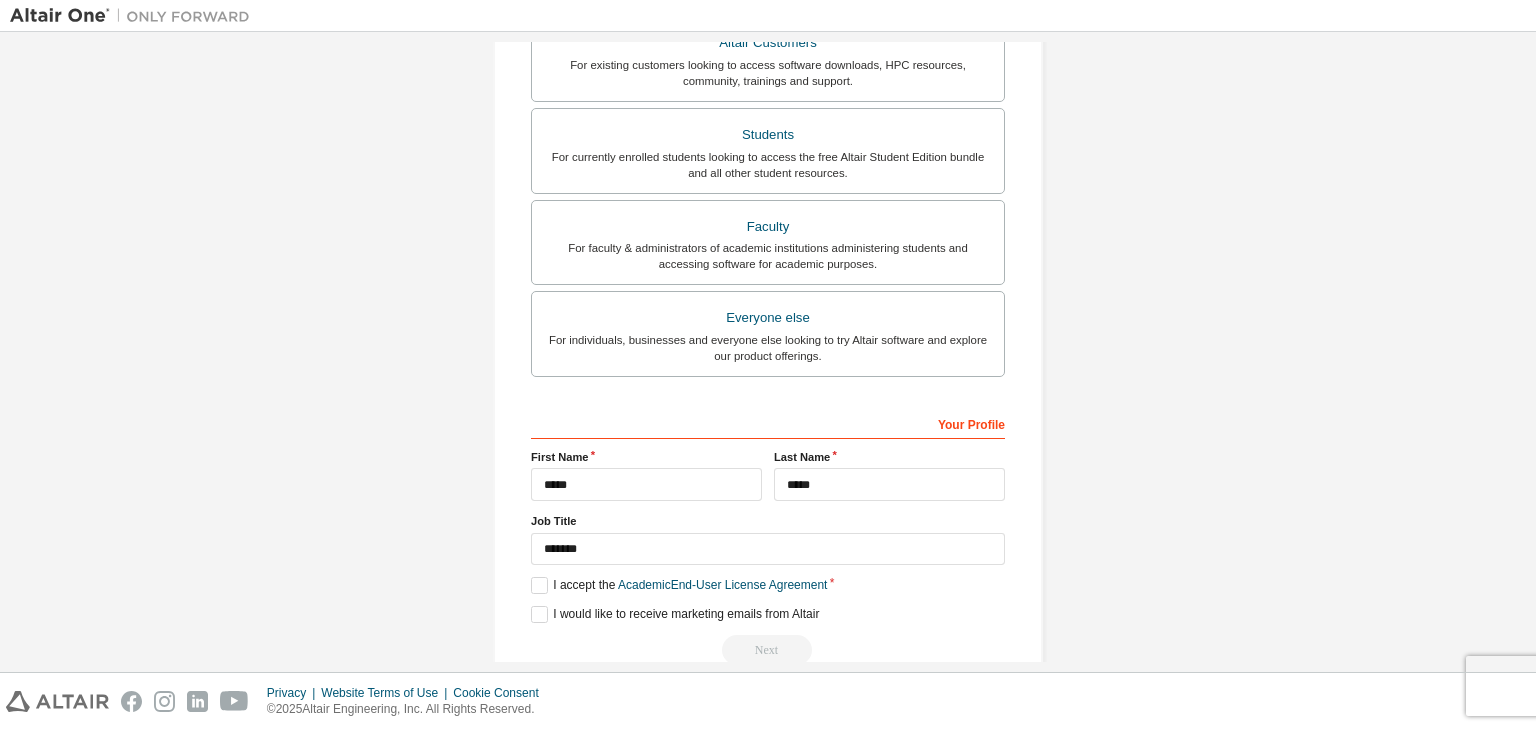 scroll, scrollTop: 400, scrollLeft: 0, axis: vertical 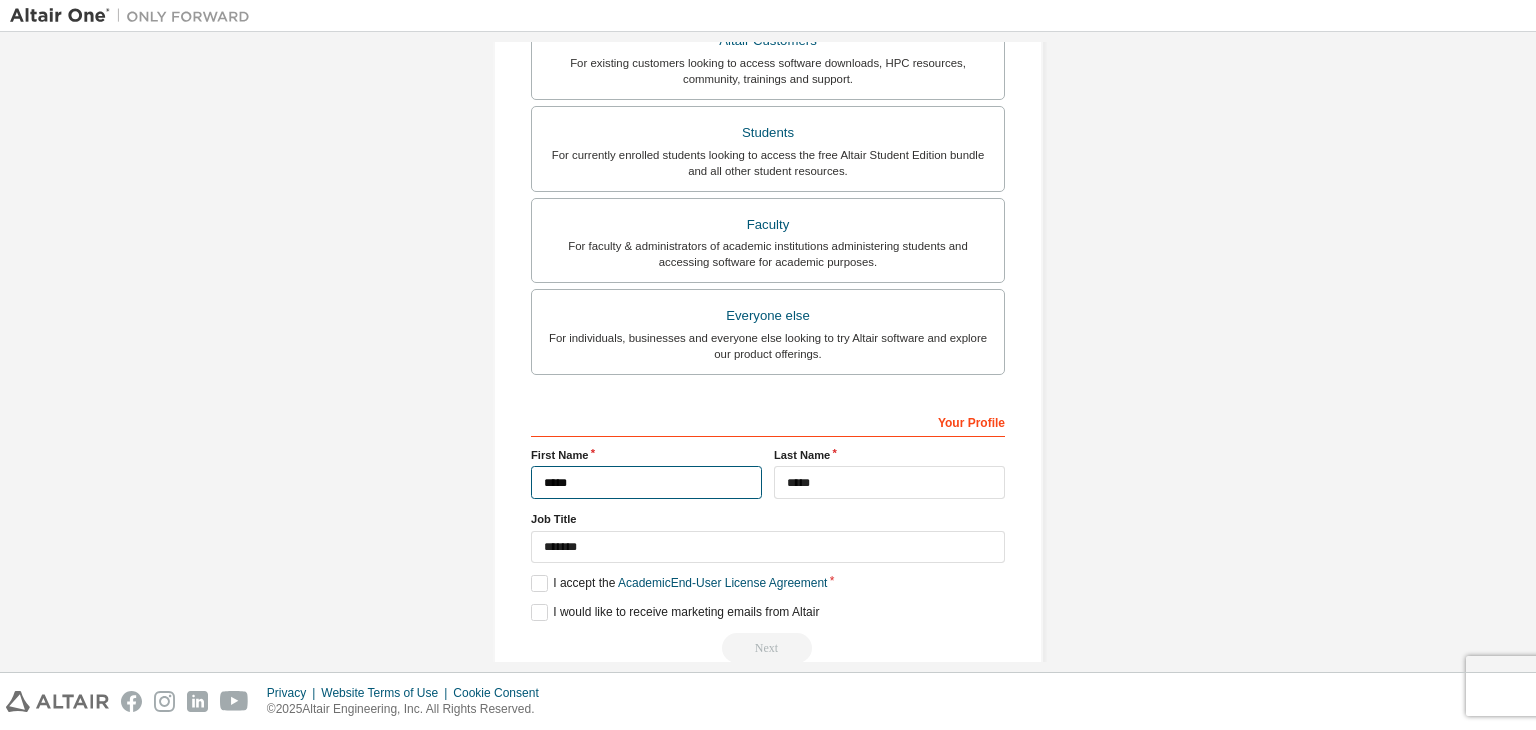 drag, startPoint x: 646, startPoint y: 479, endPoint x: 512, endPoint y: 478, distance: 134.00374 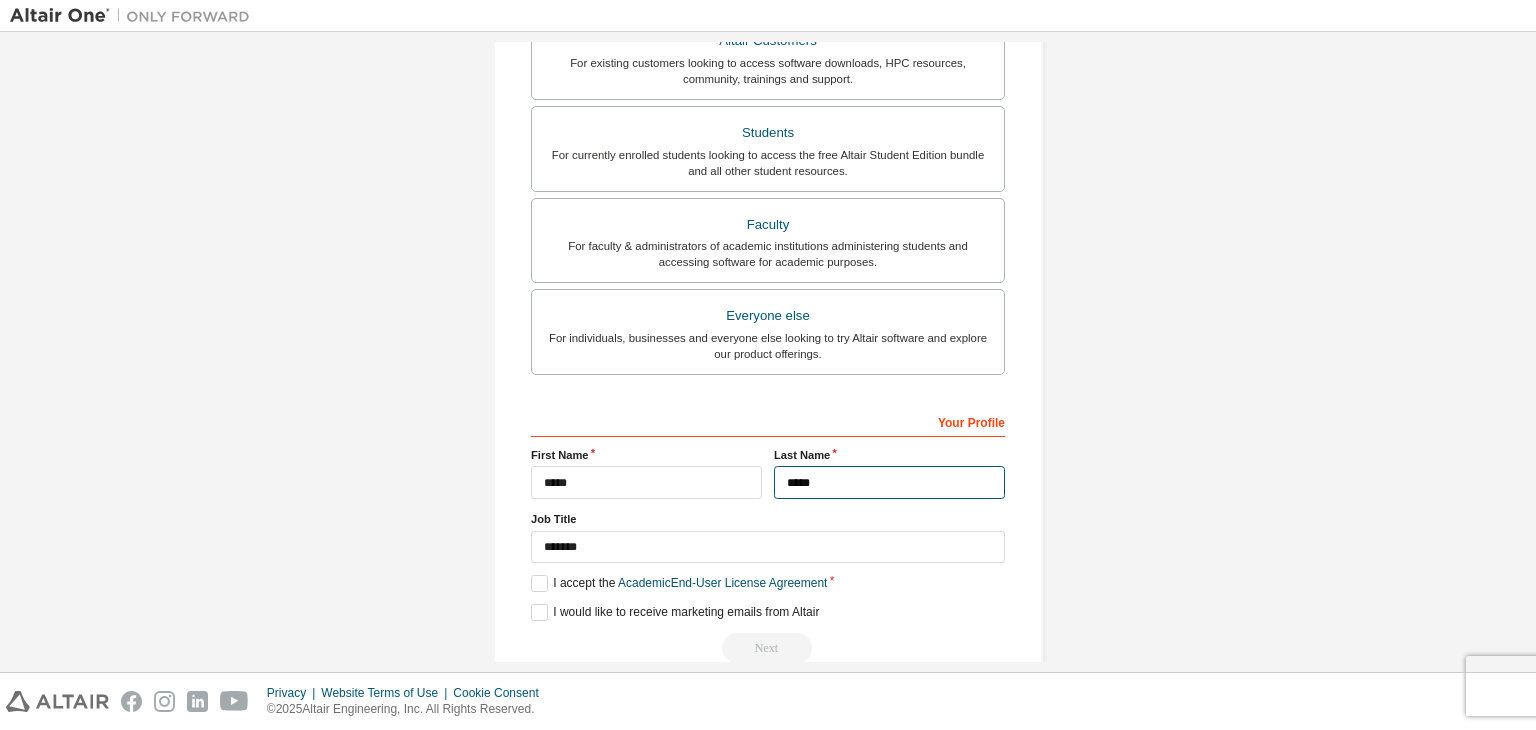 drag, startPoint x: 882, startPoint y: 477, endPoint x: 730, endPoint y: 472, distance: 152.08221 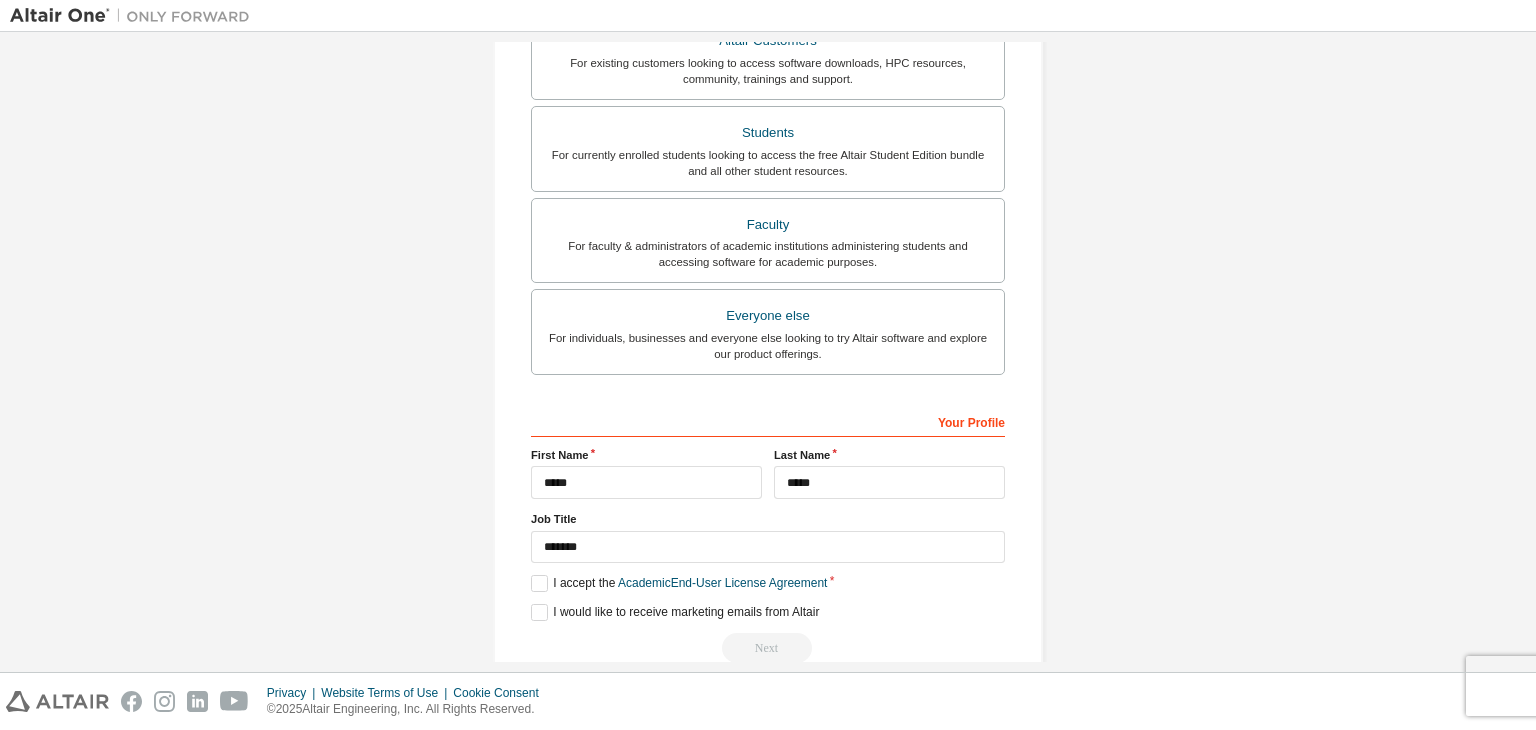drag, startPoint x: 701, startPoint y: 525, endPoint x: 644, endPoint y: 561, distance: 67.41662 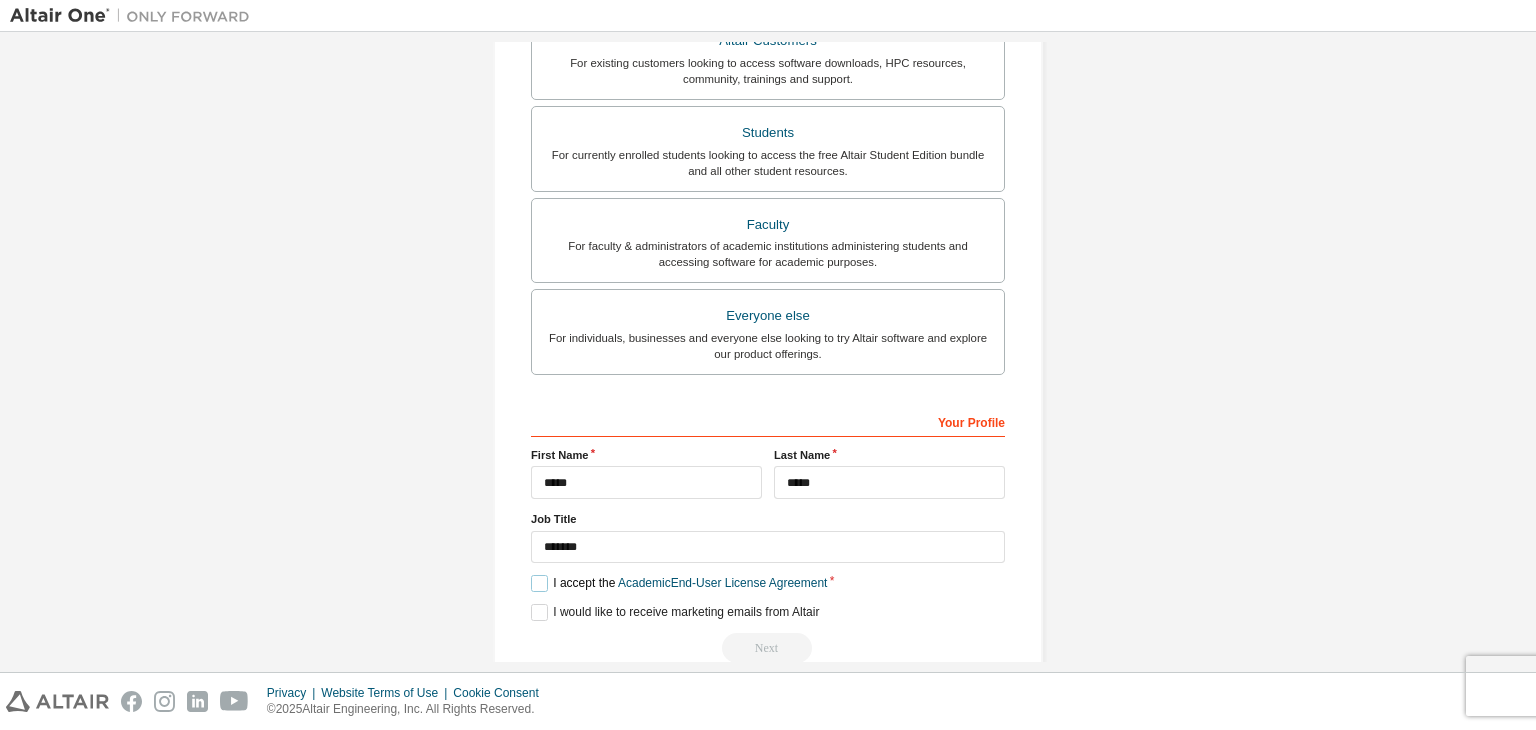 click on "I accept the   Academic   End-User License Agreement" at bounding box center [679, 583] 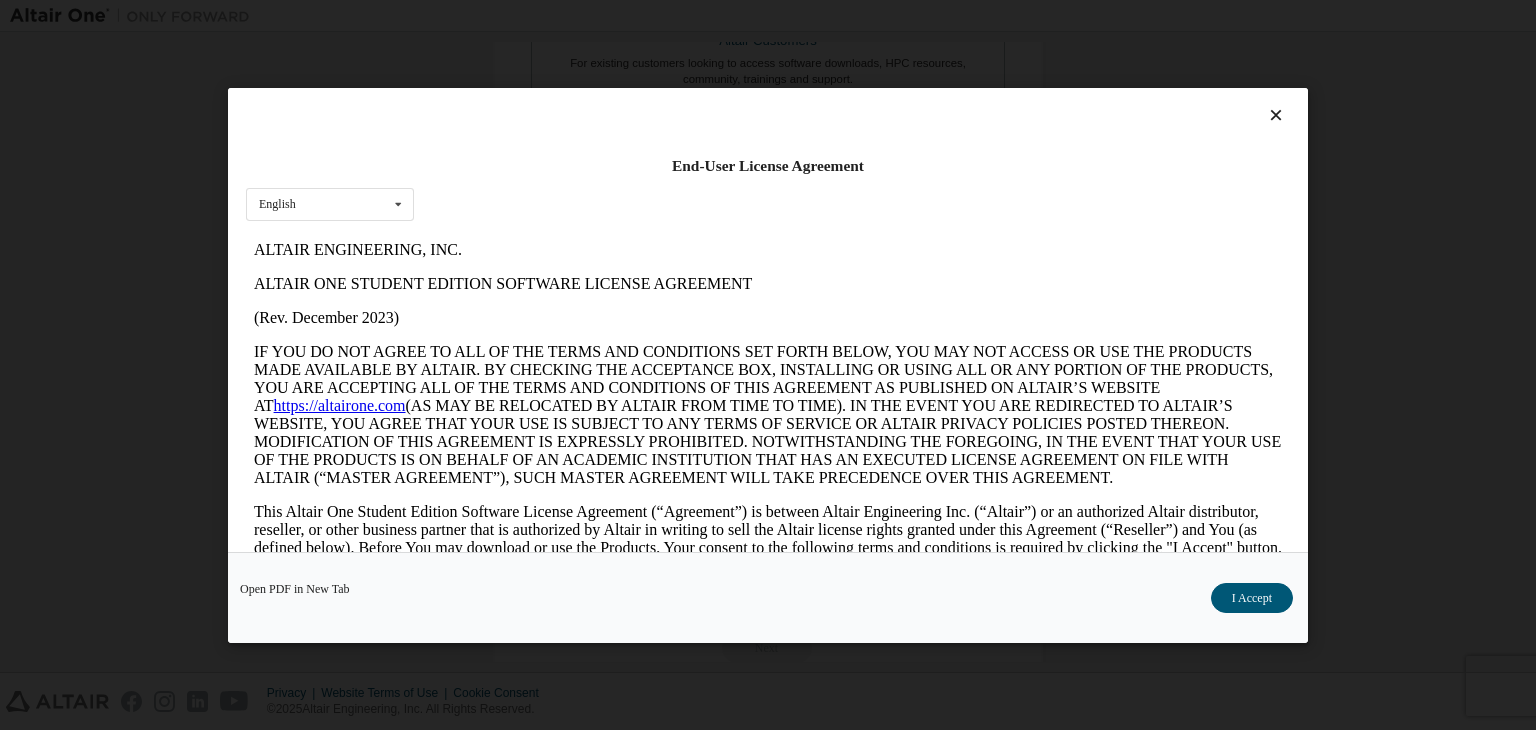 scroll, scrollTop: 0, scrollLeft: 0, axis: both 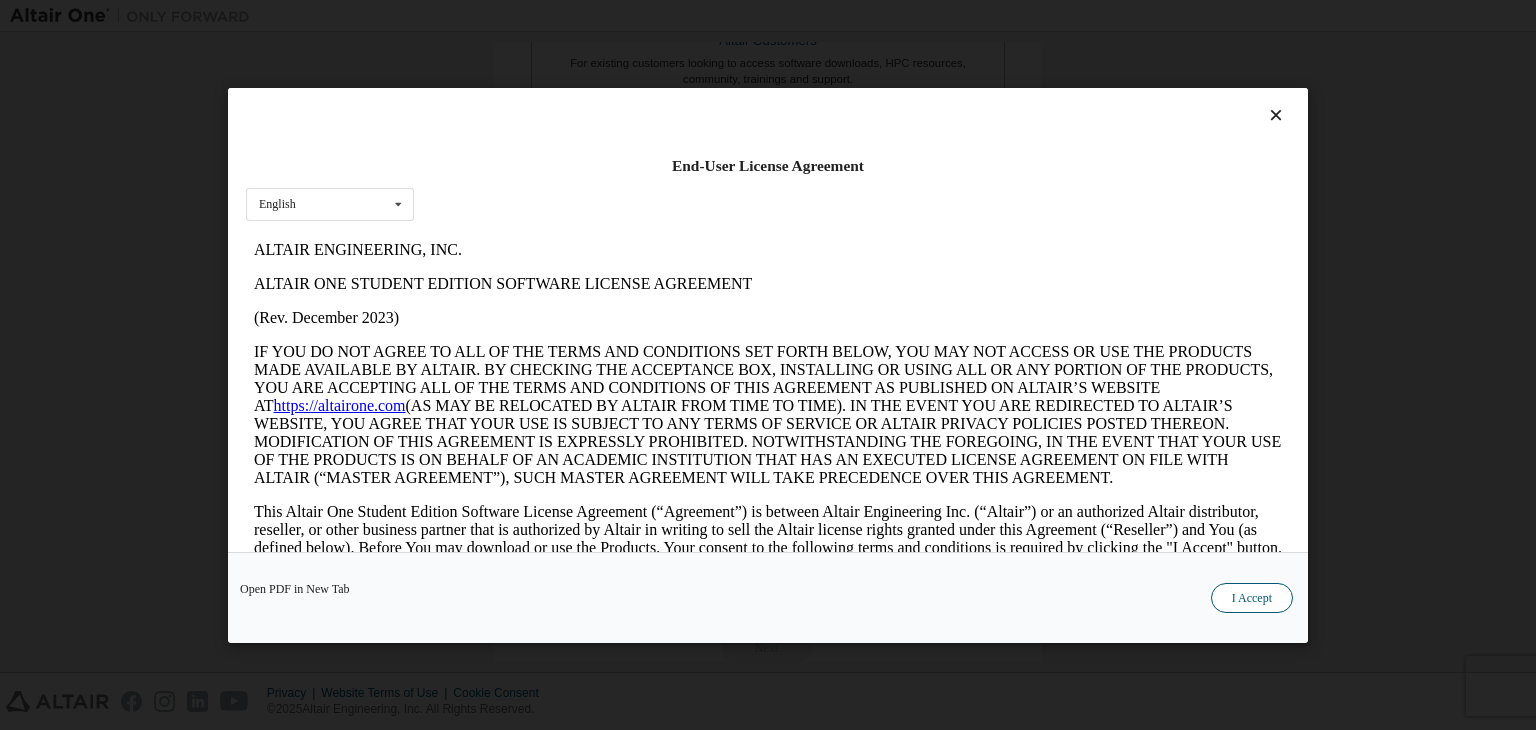 click on "I Accept" at bounding box center (1252, 598) 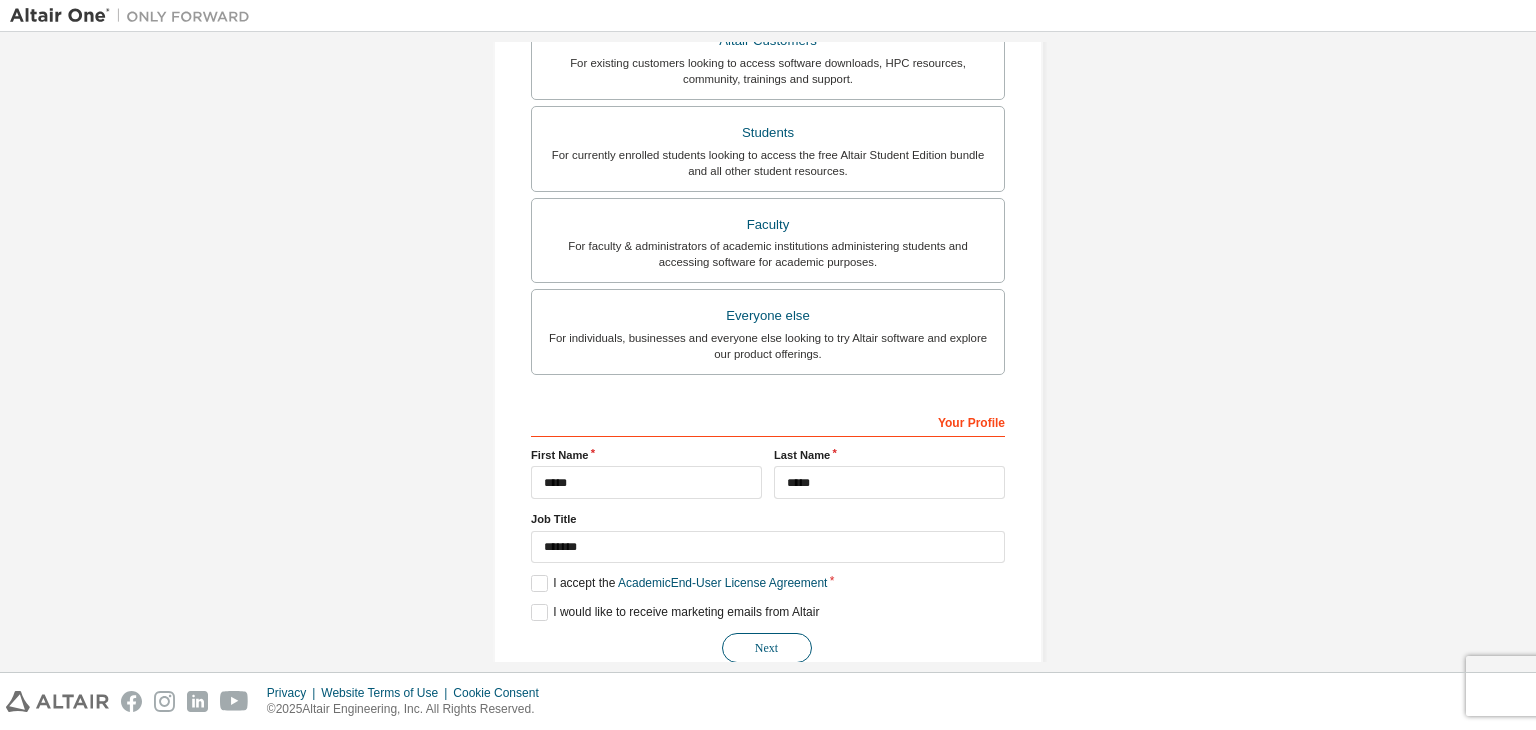 click on "Next" at bounding box center (767, 648) 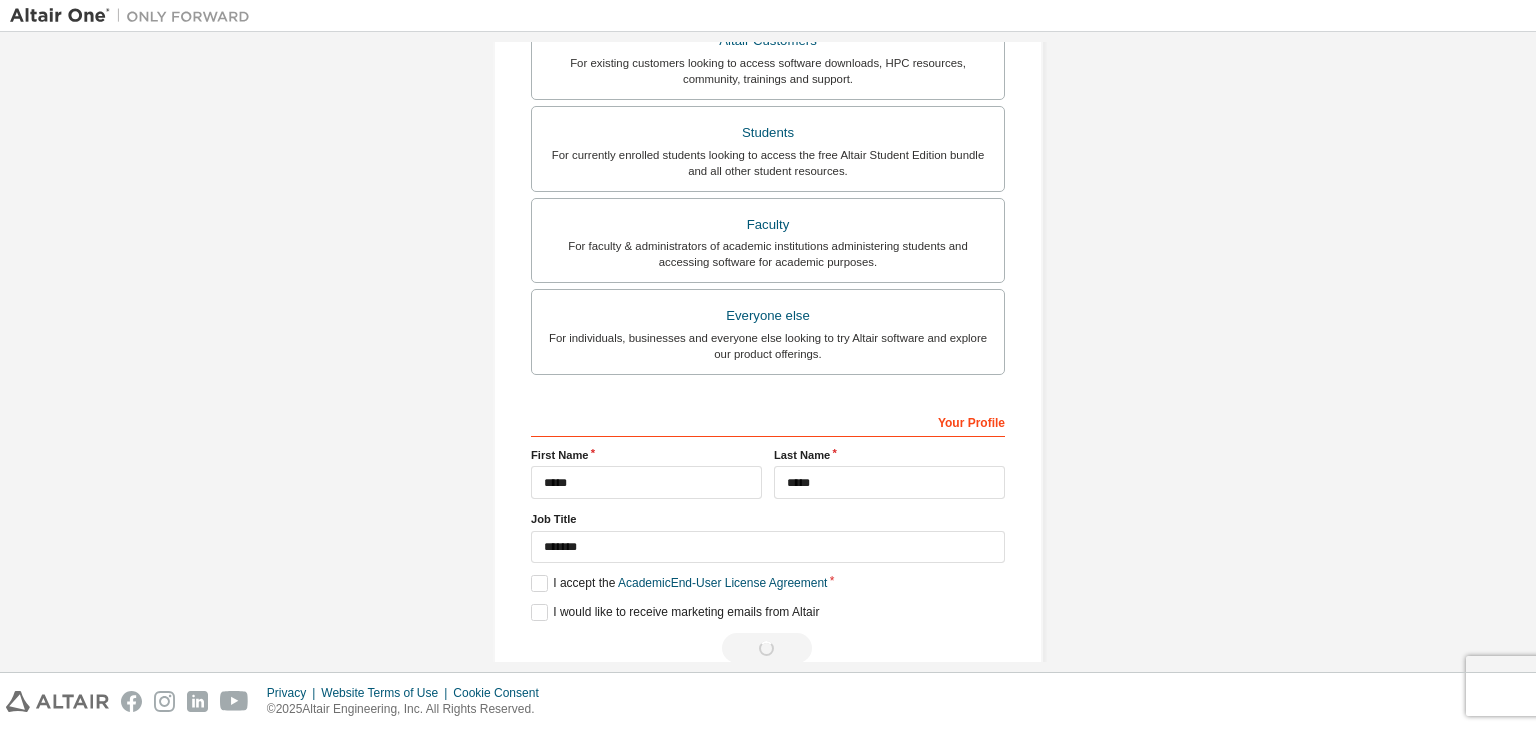 scroll, scrollTop: 0, scrollLeft: 0, axis: both 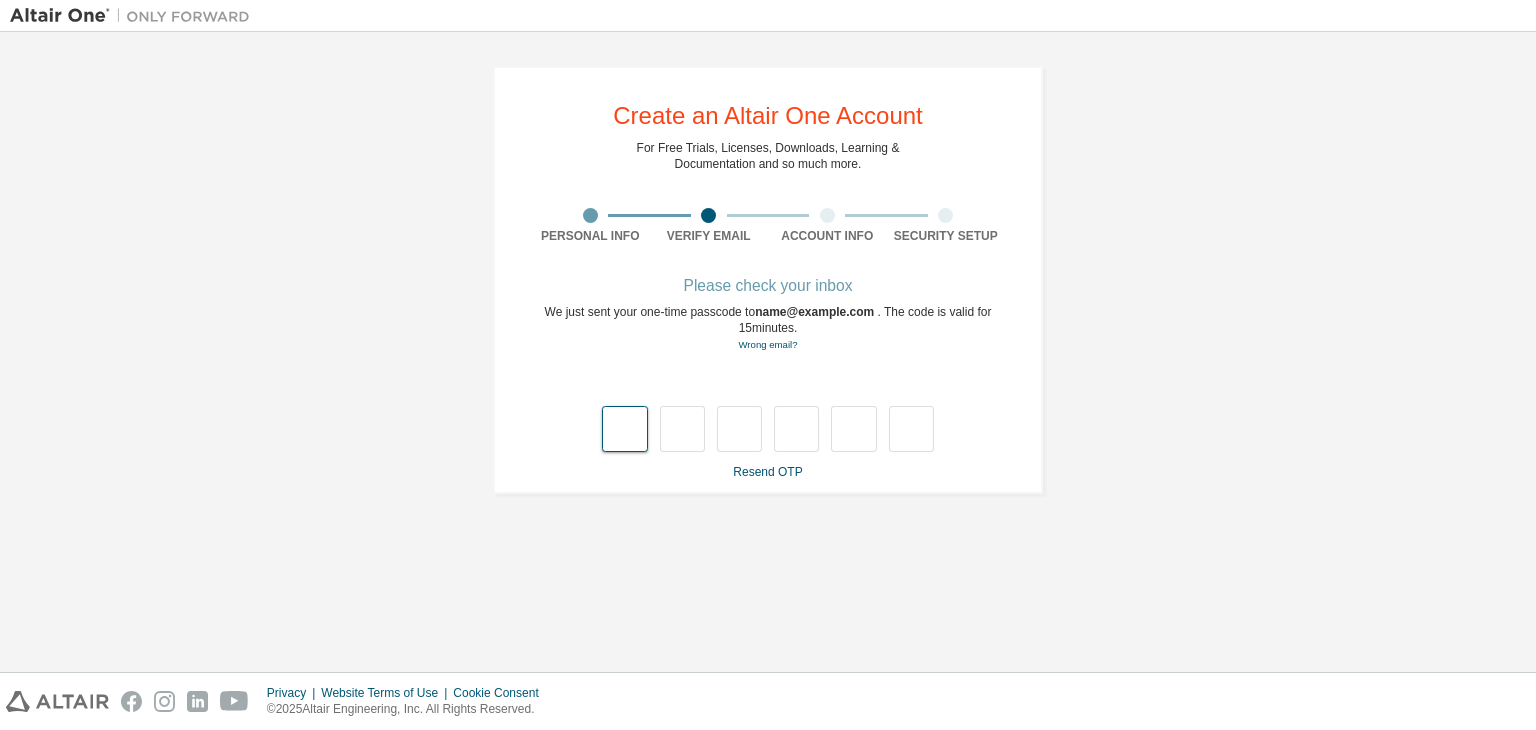 type on "*" 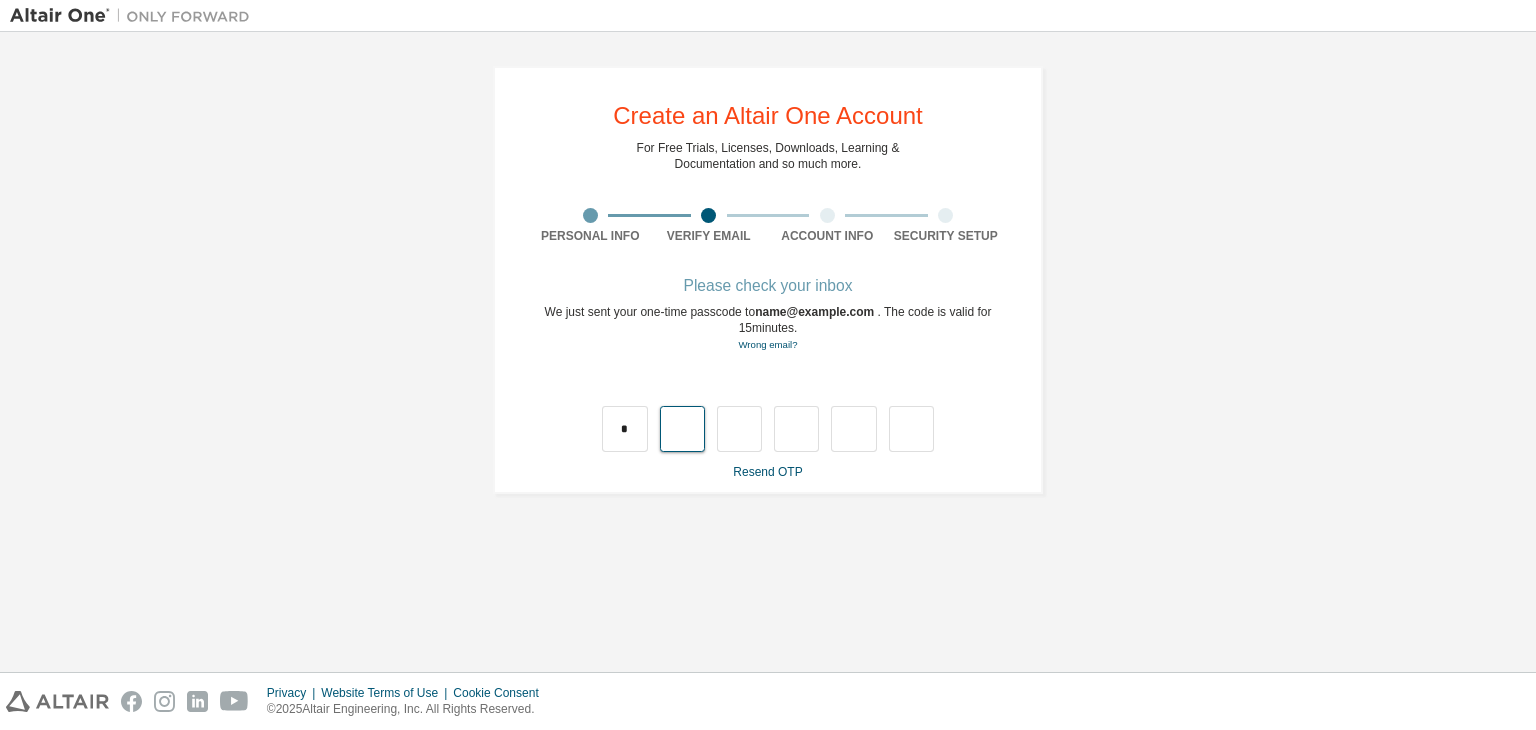 type on "*" 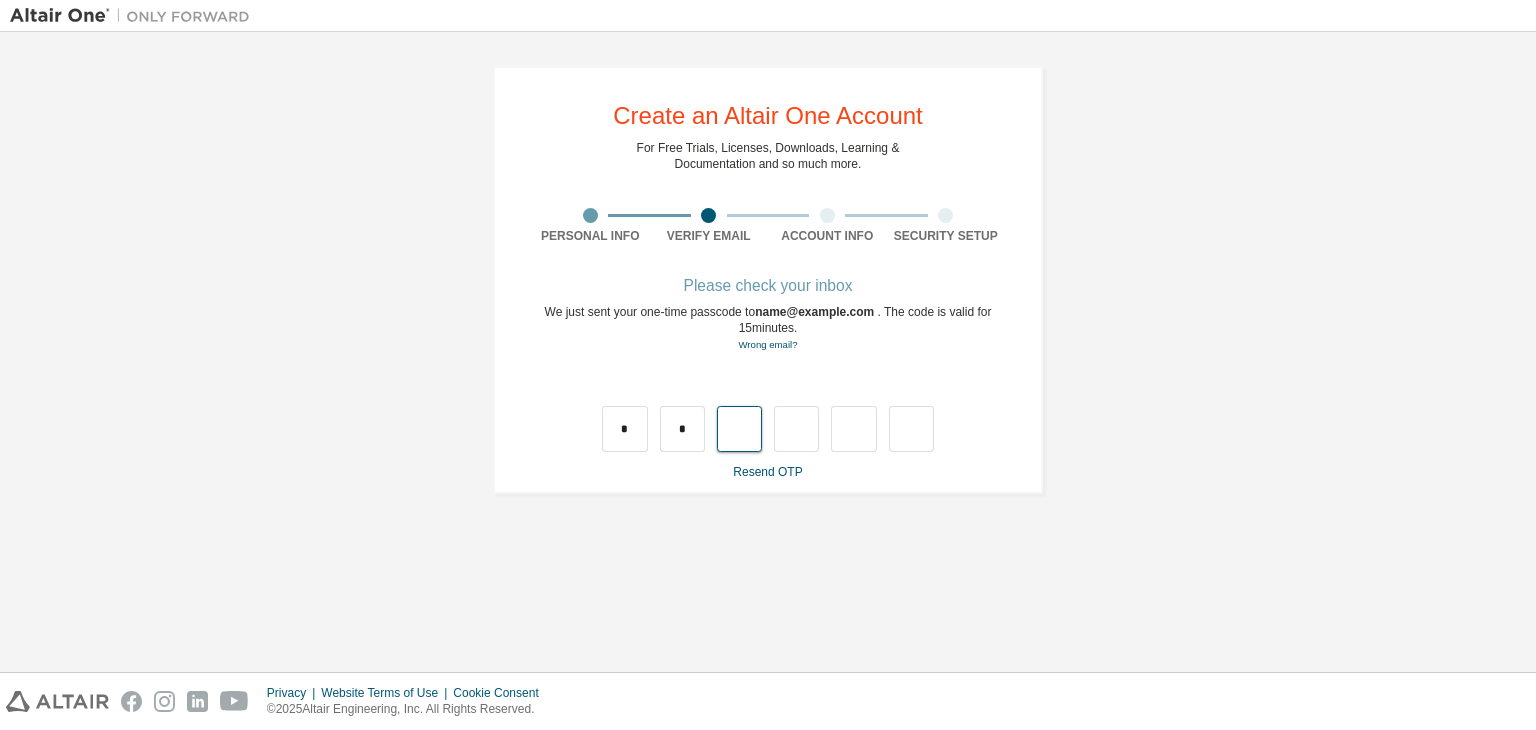 type on "*" 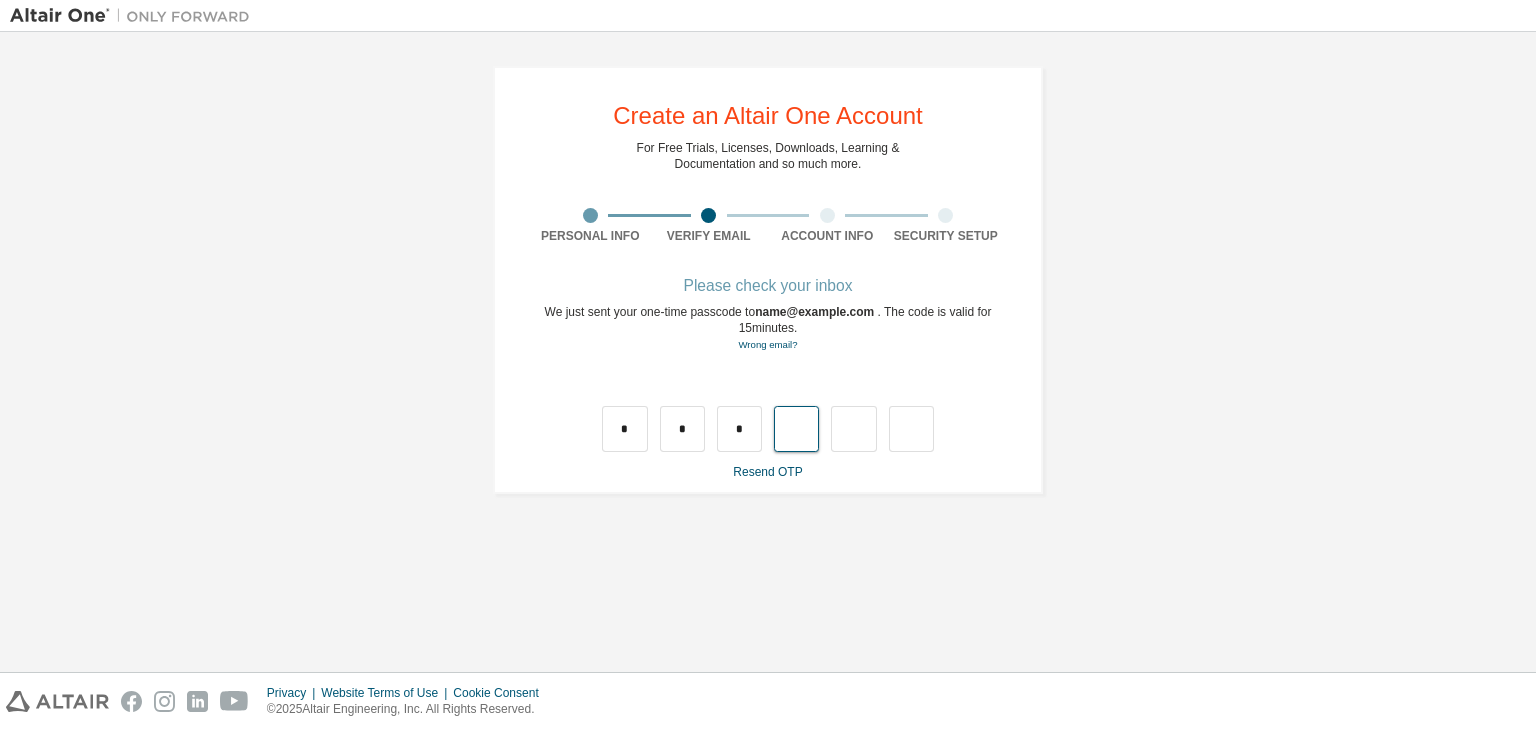 type on "*" 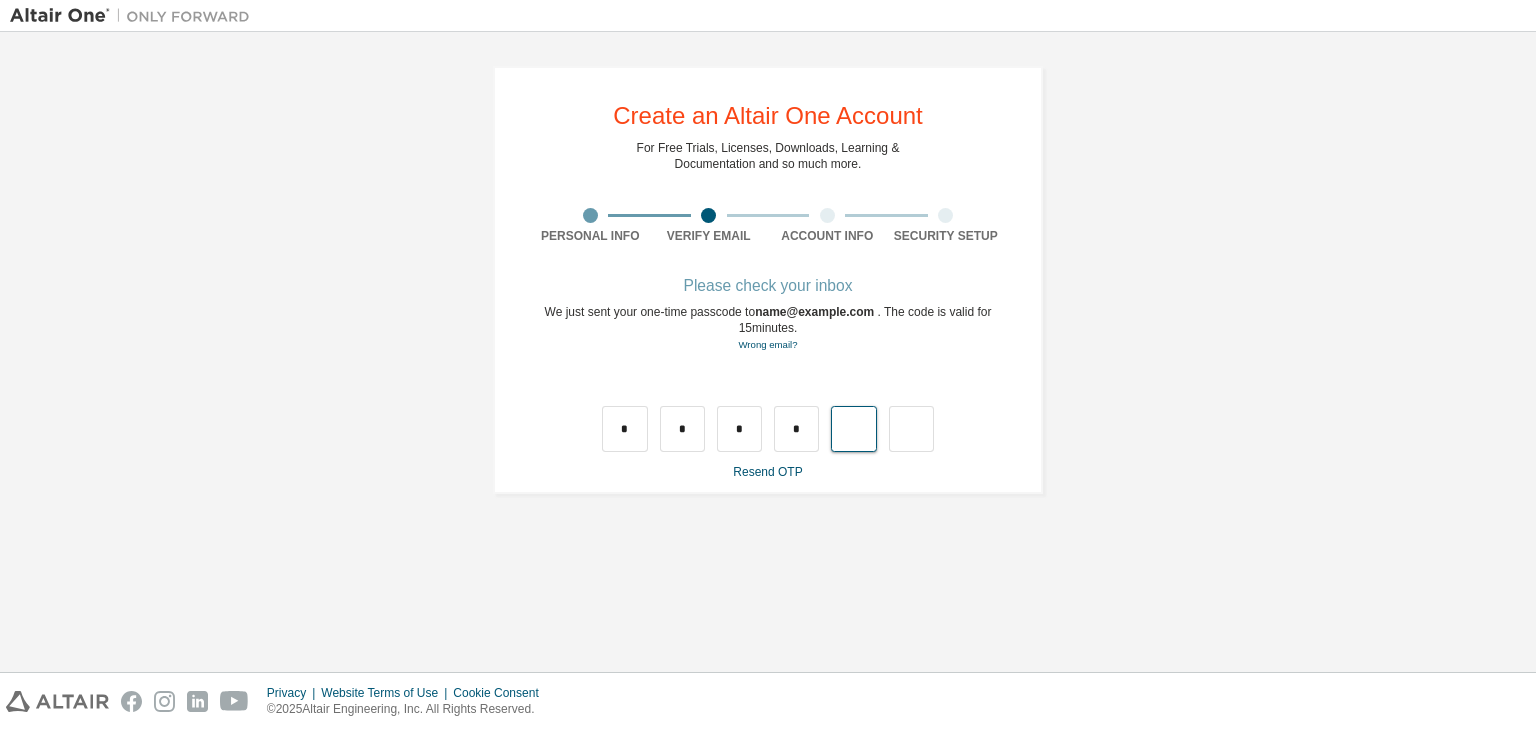 type on "*" 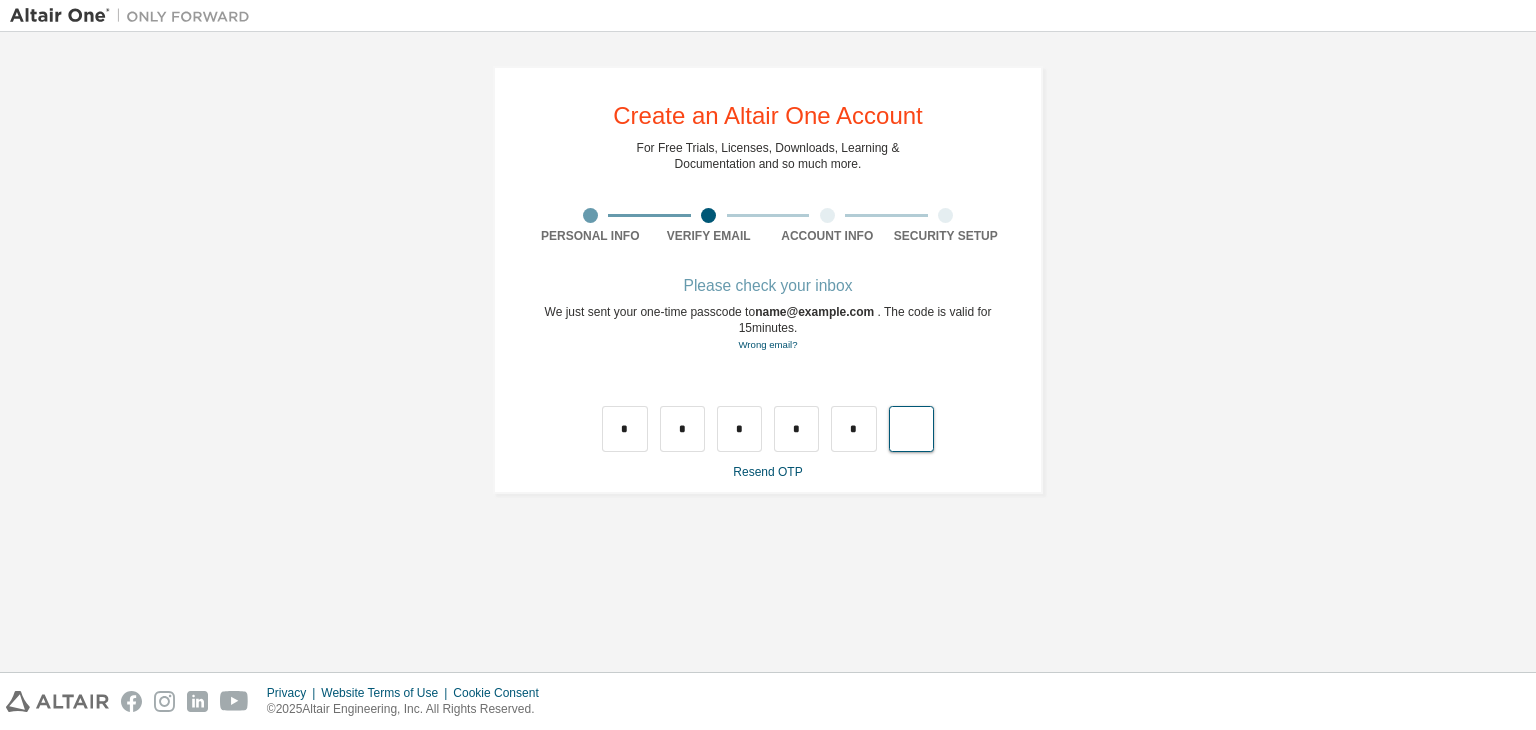type on "*" 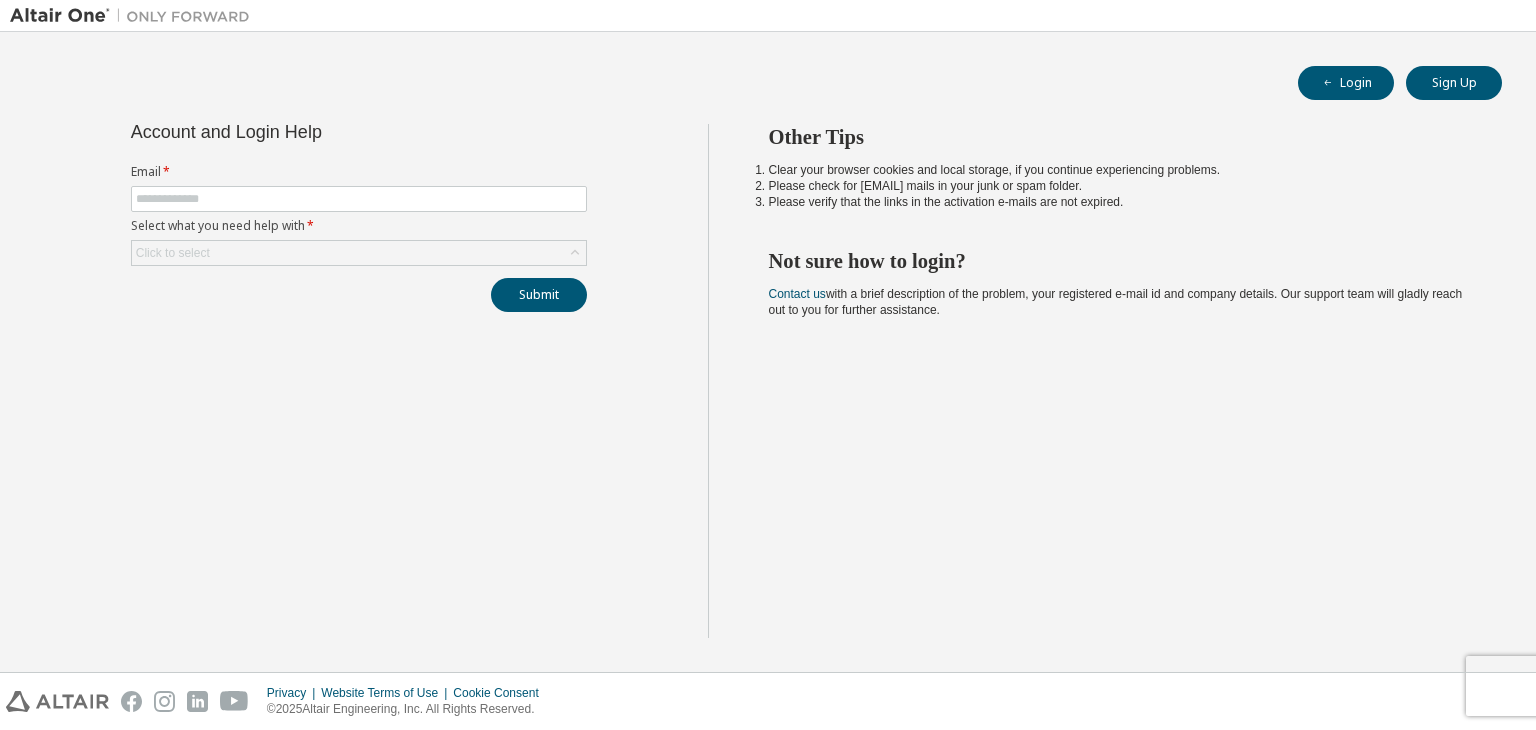 scroll, scrollTop: 0, scrollLeft: 0, axis: both 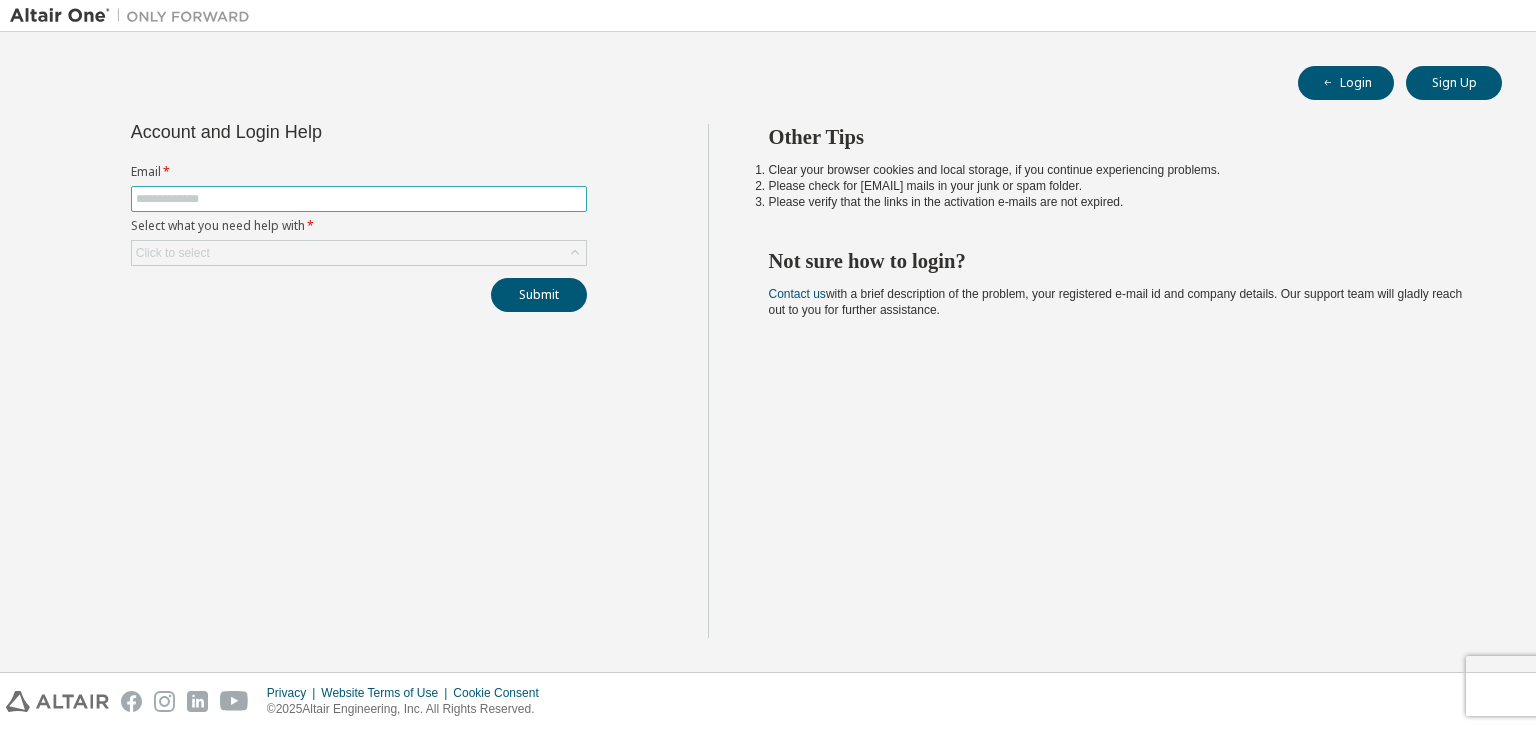click at bounding box center (359, 199) 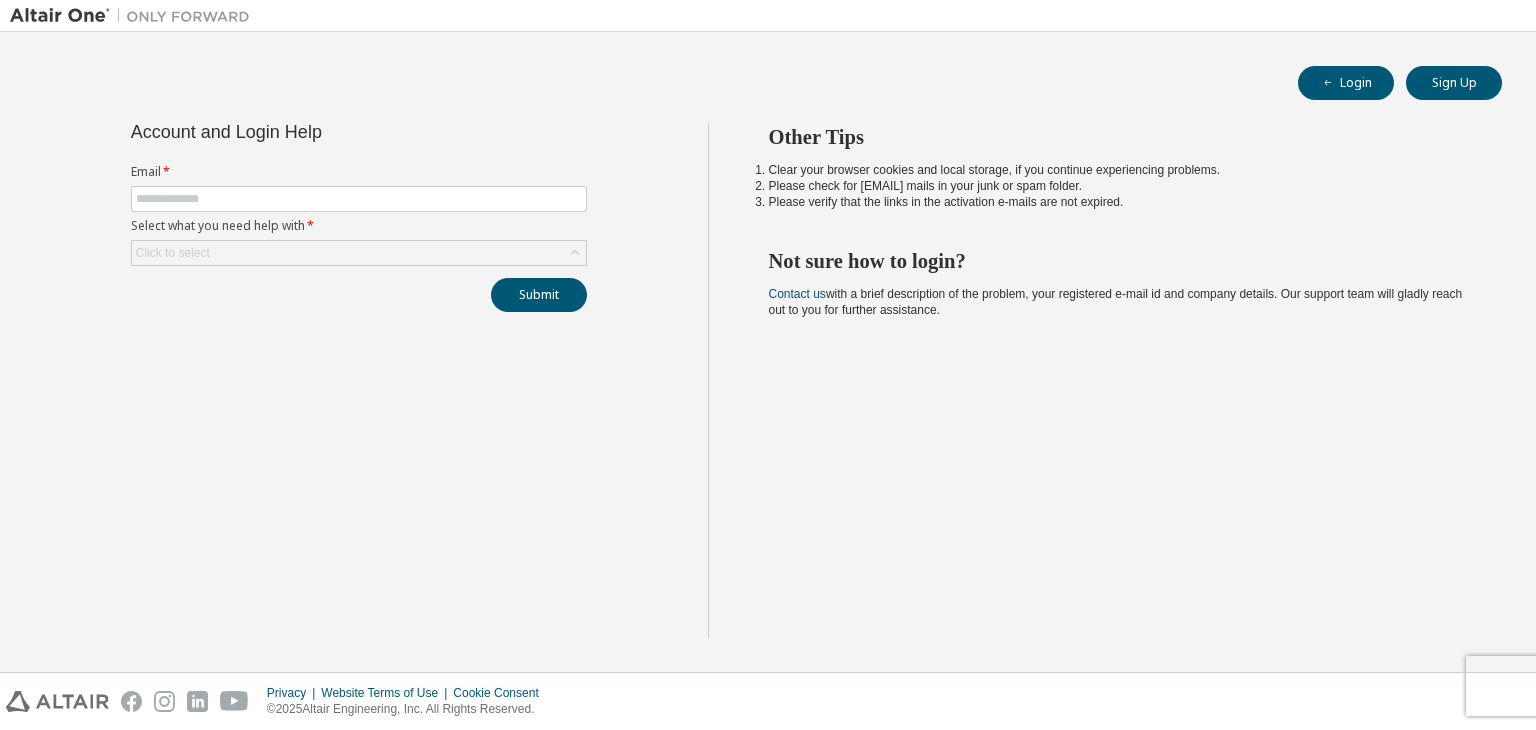 click on "Account and Login Help Email * Select what you need help with * Click to select Submit" at bounding box center (359, 381) 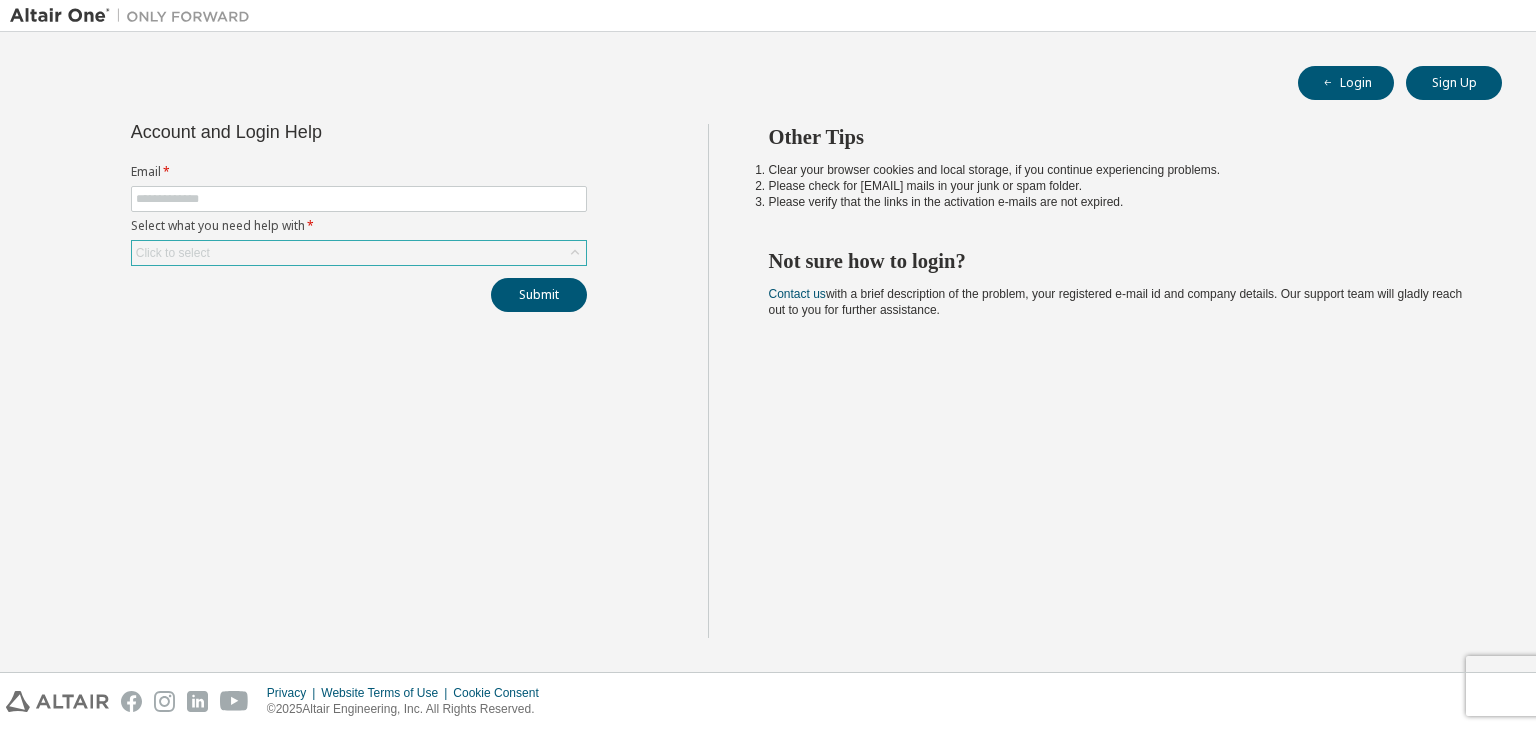 click on "Click to select" at bounding box center (359, 253) 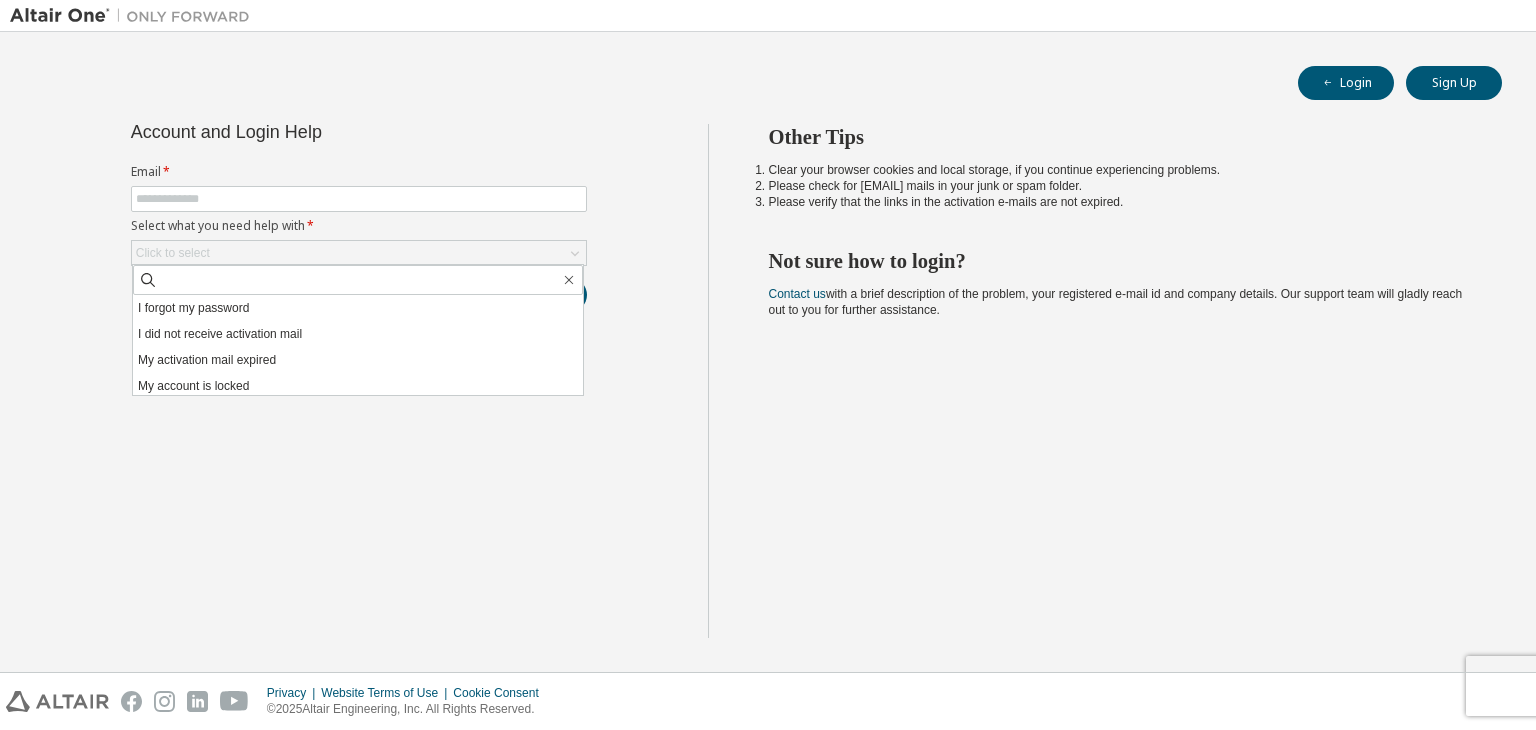 click on "Account and Login Help Email * Select what you need help with * Click to select I forgot my password I did not receive activation mail My activation mail expired My account is locked I want to reset multi-factor authentication I don't know but can't login Submit" at bounding box center (359, 381) 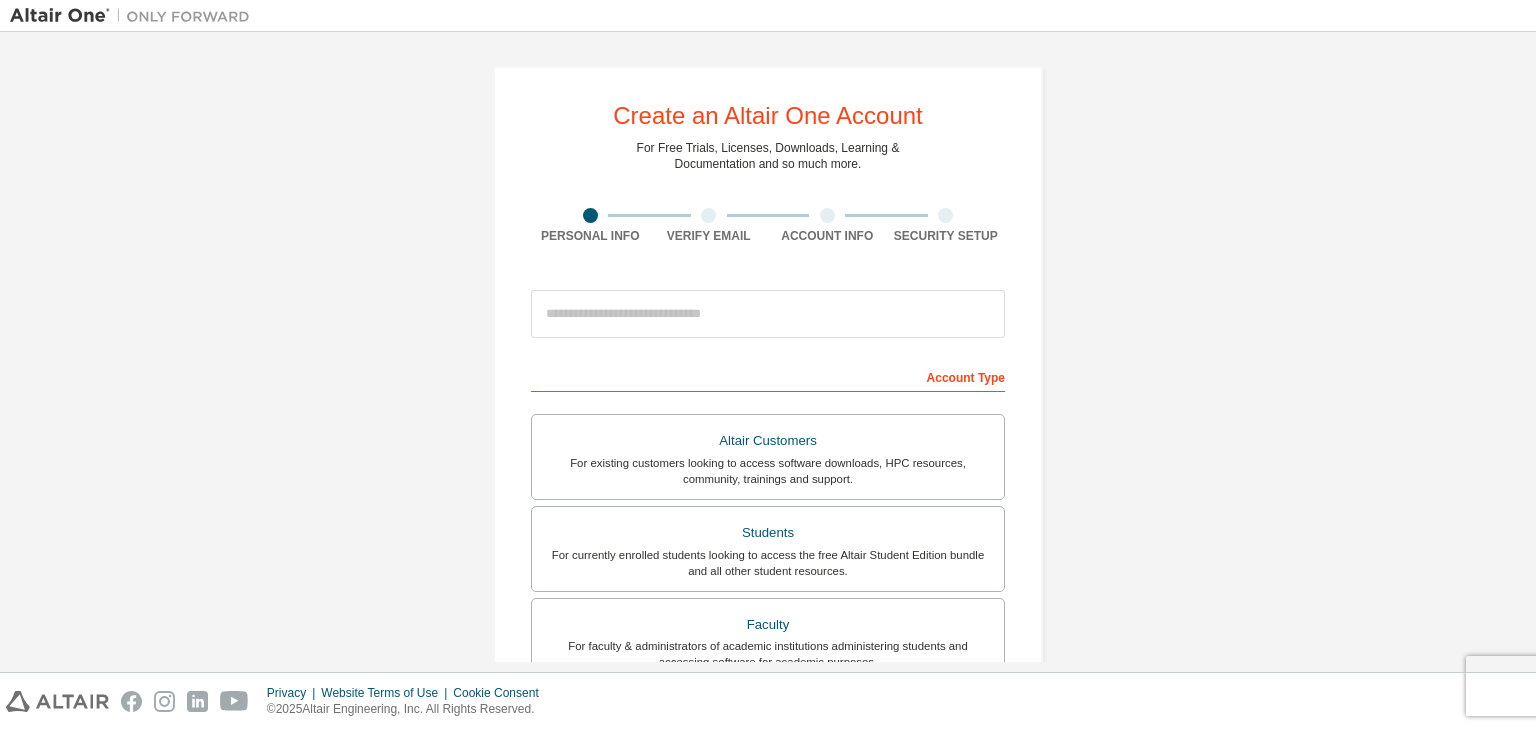 scroll, scrollTop: 0, scrollLeft: 0, axis: both 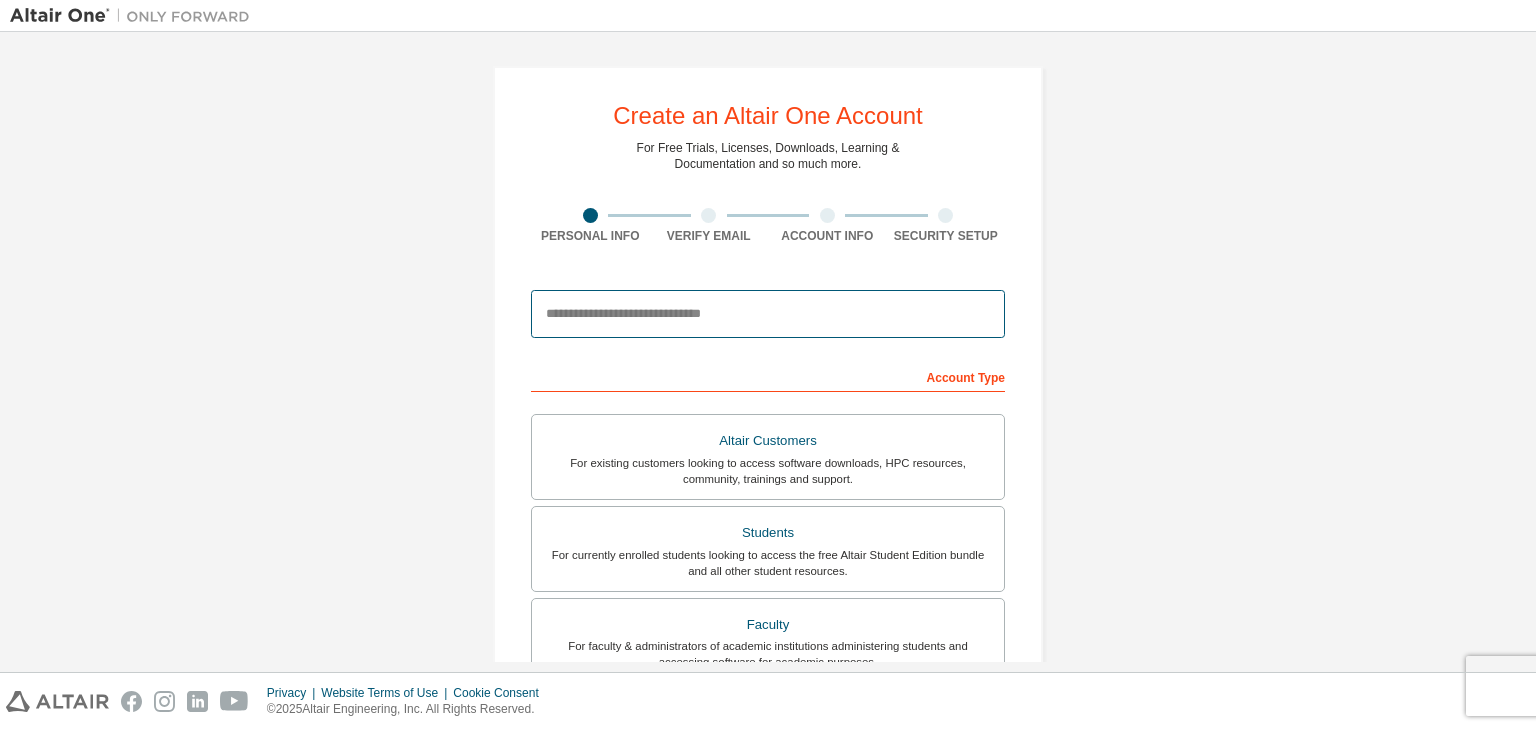 click at bounding box center (768, 314) 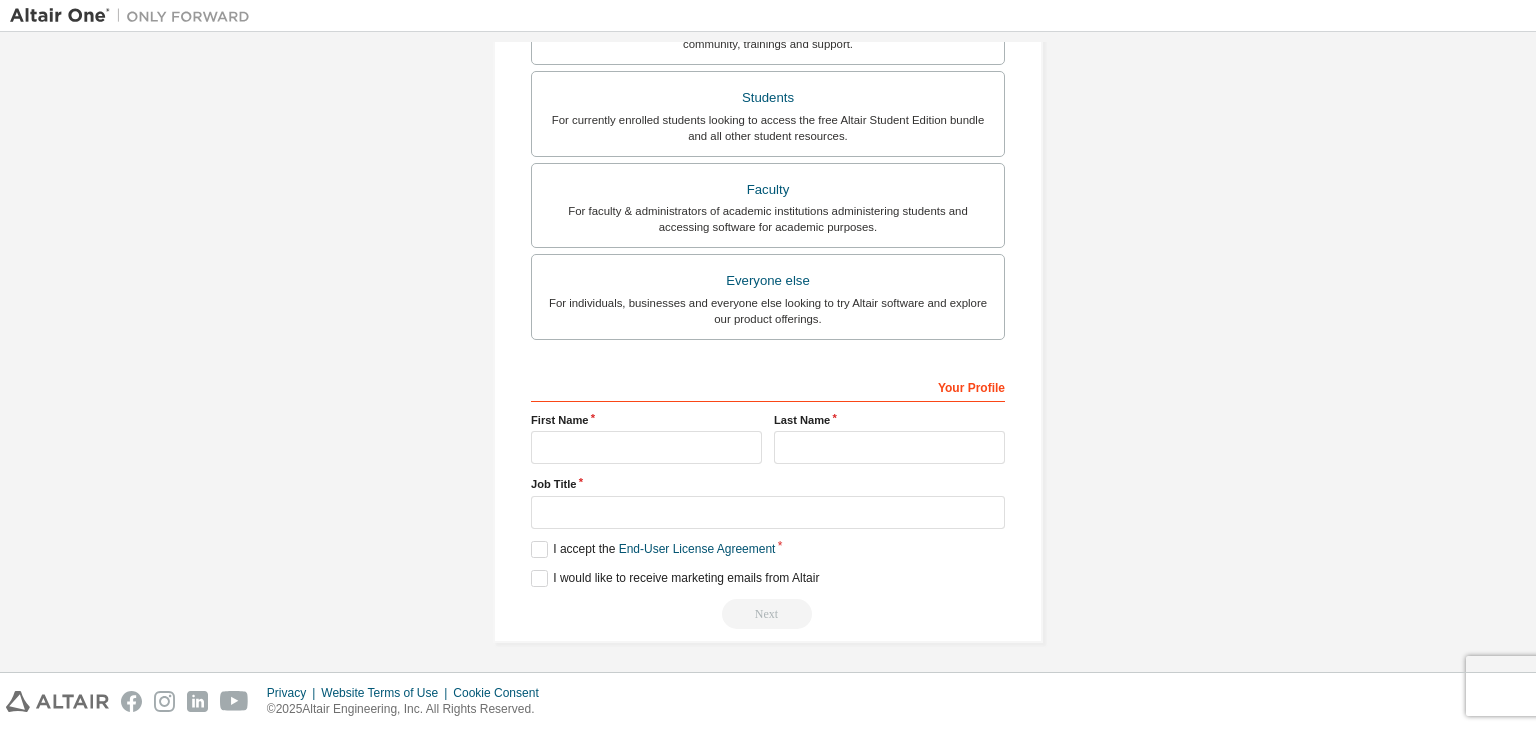 scroll, scrollTop: 0, scrollLeft: 0, axis: both 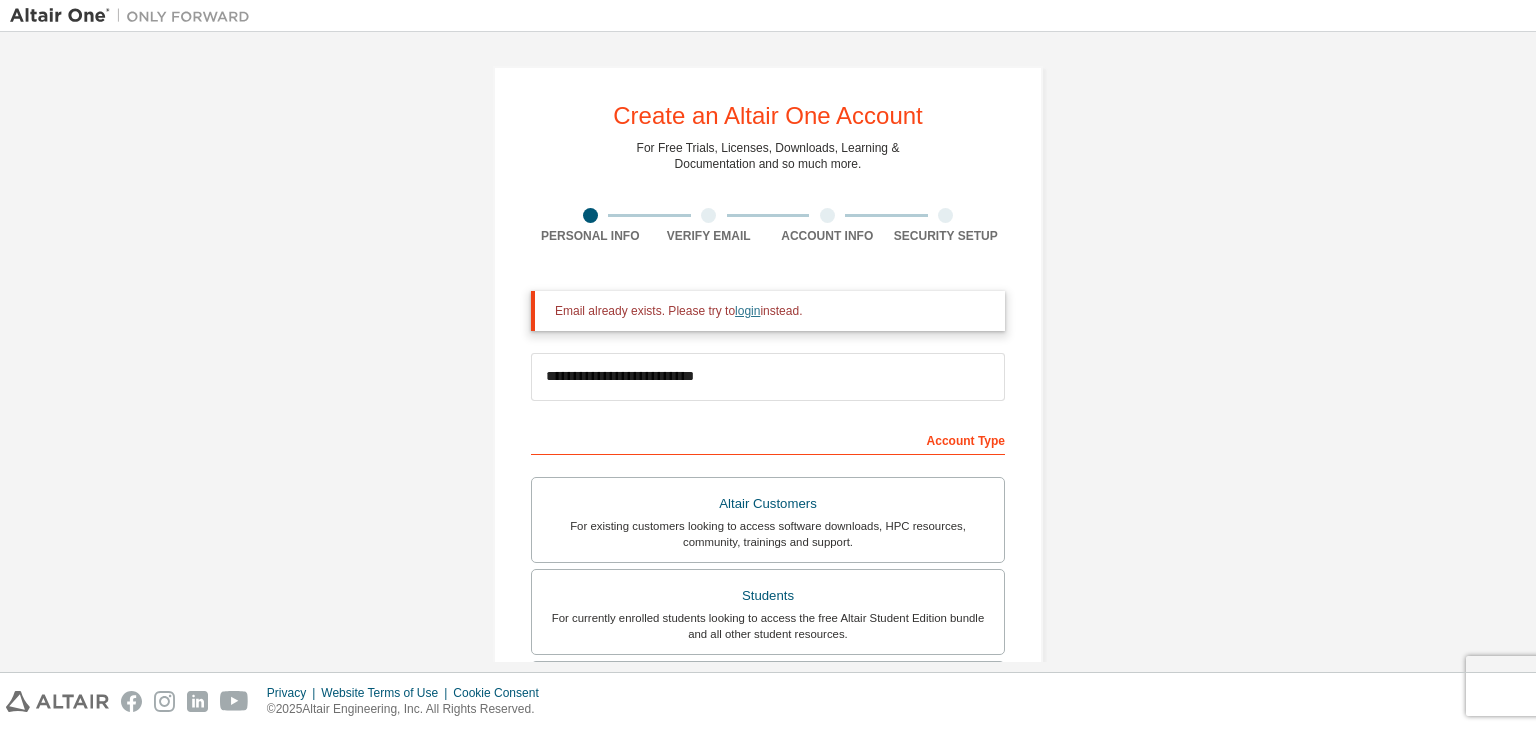 click on "login" at bounding box center (747, 311) 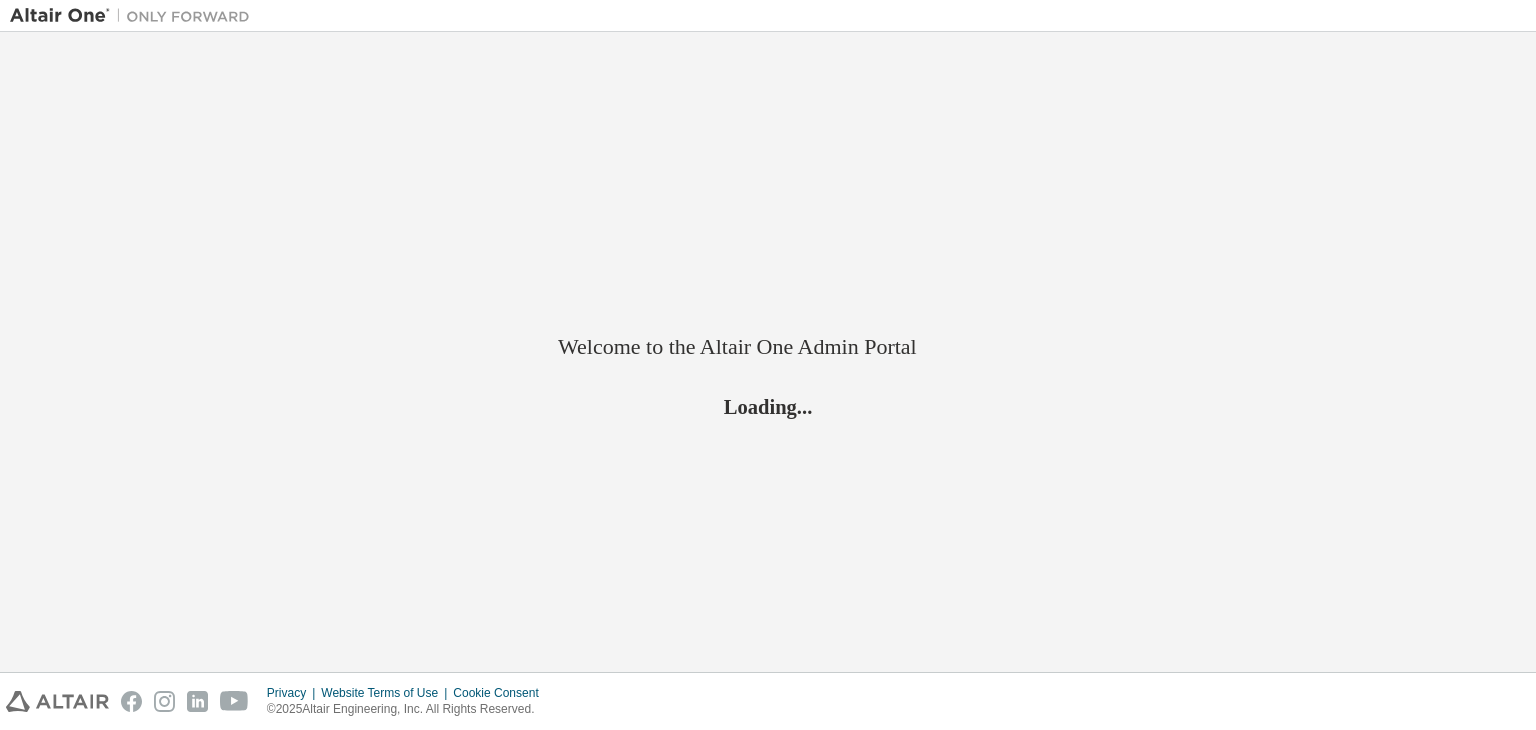 scroll, scrollTop: 0, scrollLeft: 0, axis: both 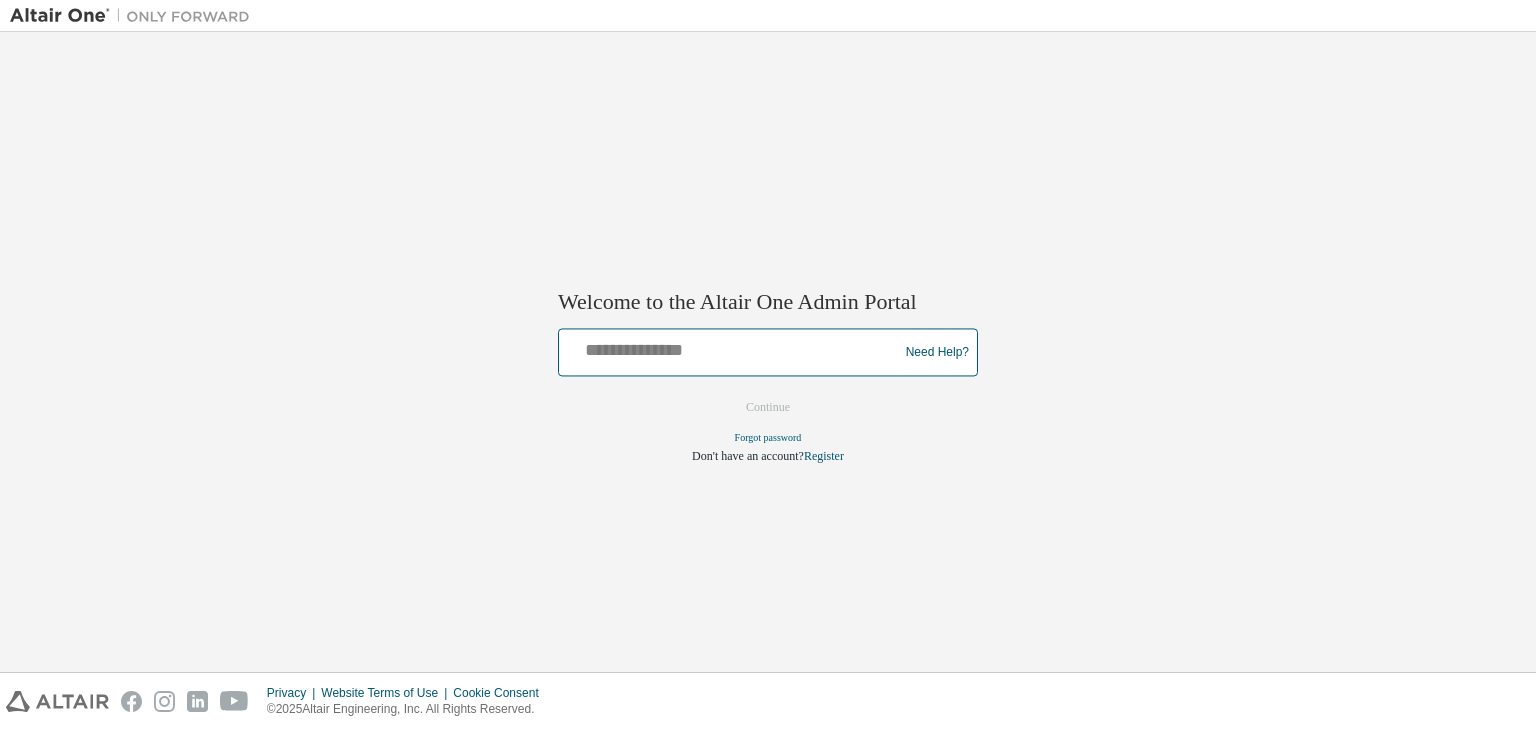 click at bounding box center (731, 348) 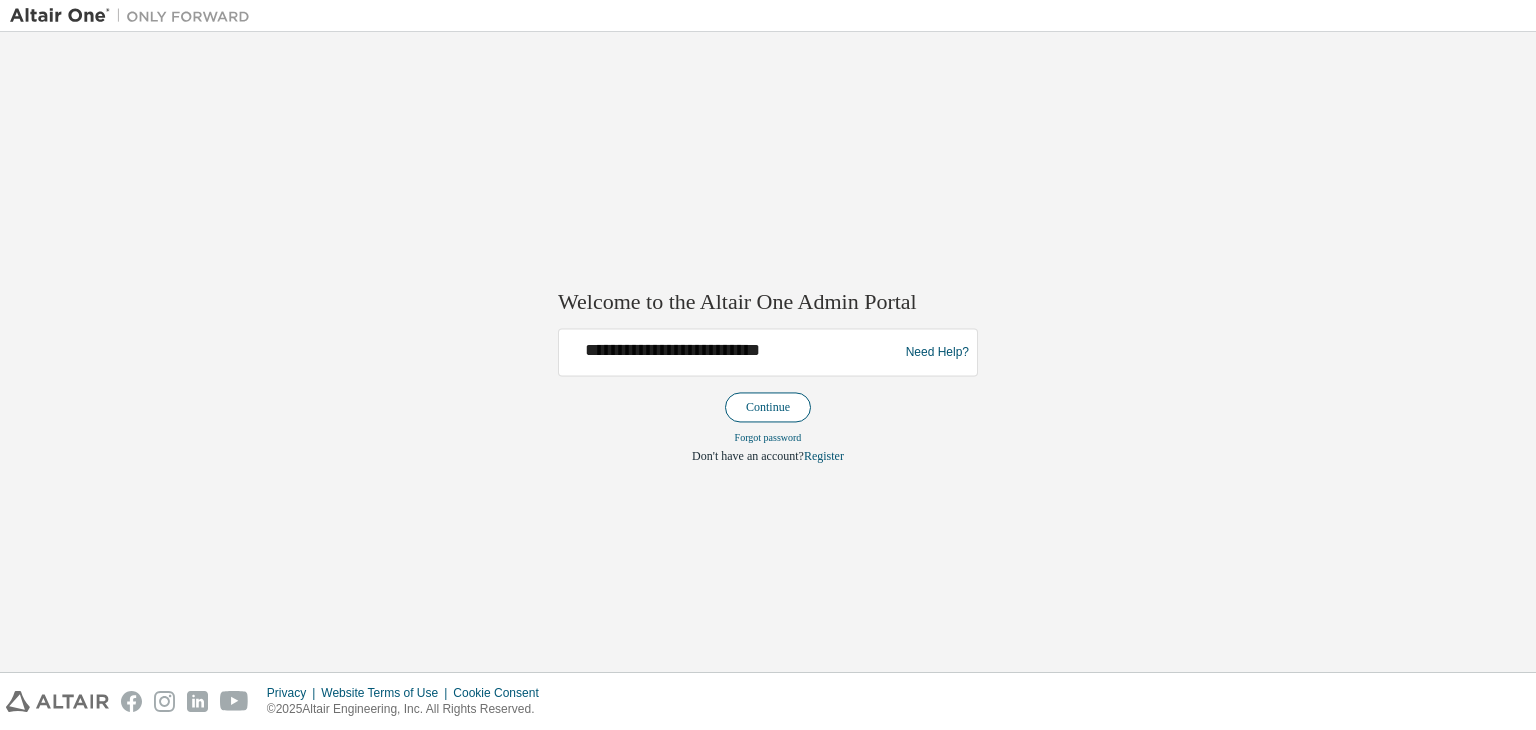 click on "Continue" at bounding box center [768, 408] 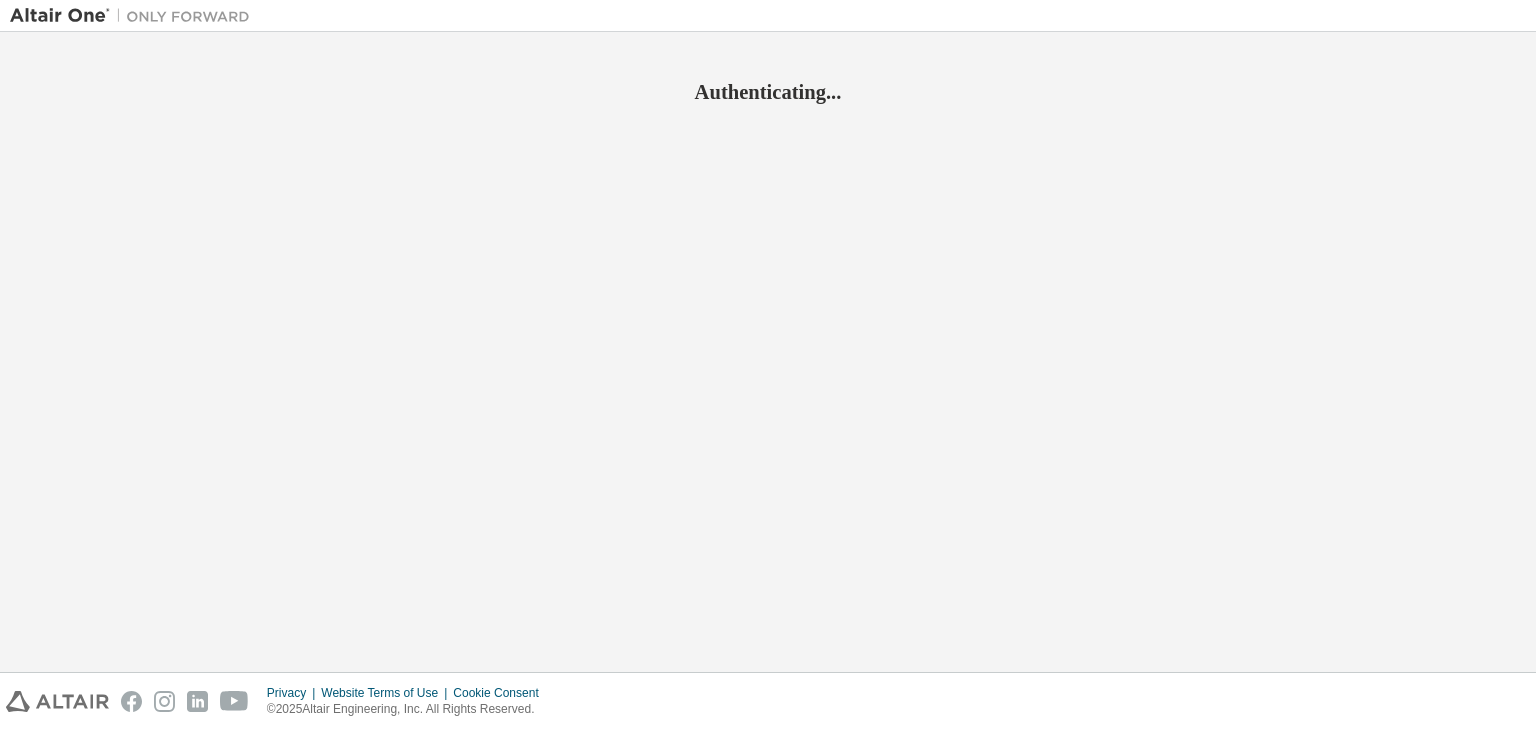 scroll, scrollTop: 0, scrollLeft: 0, axis: both 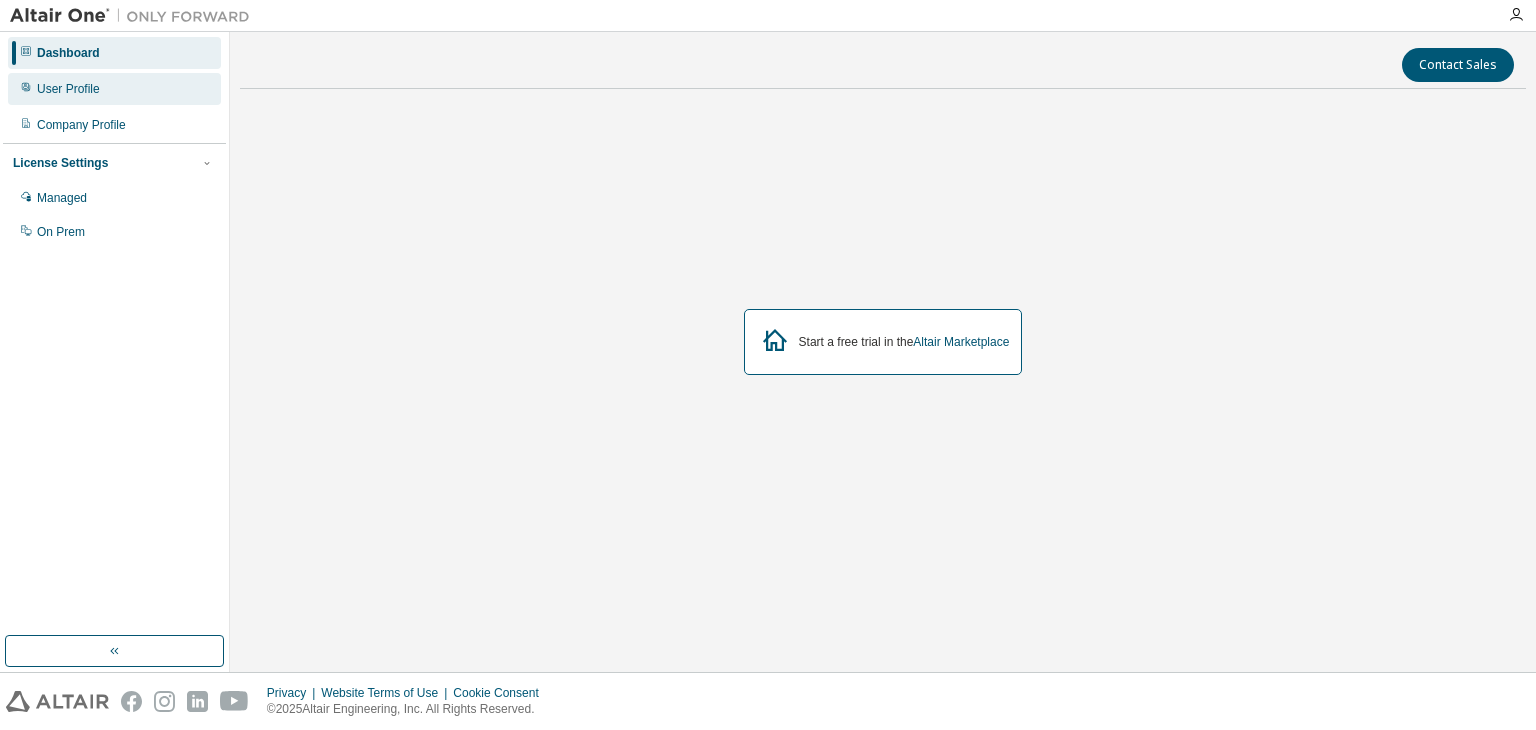 click on "User Profile" at bounding box center (114, 89) 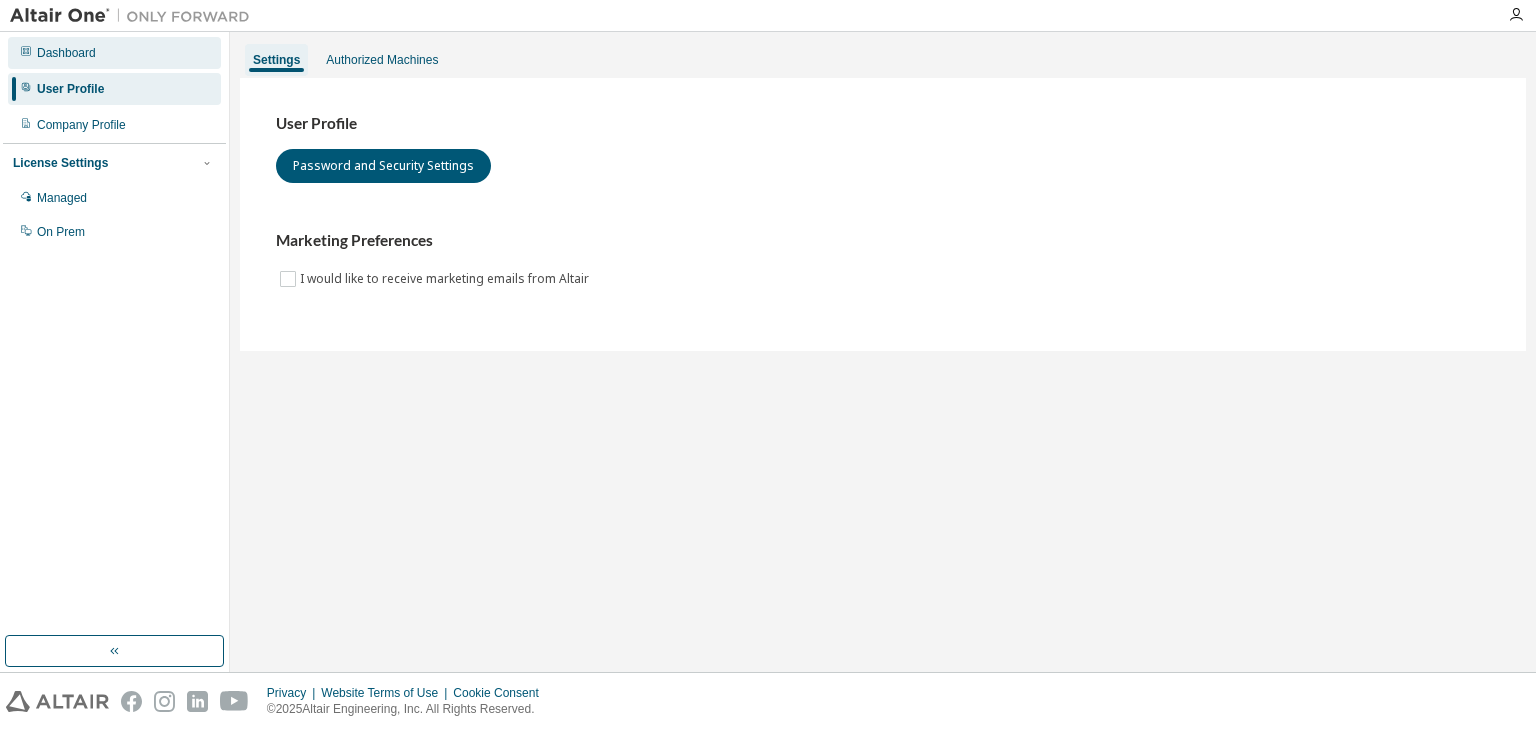 click on "Dashboard" at bounding box center [114, 53] 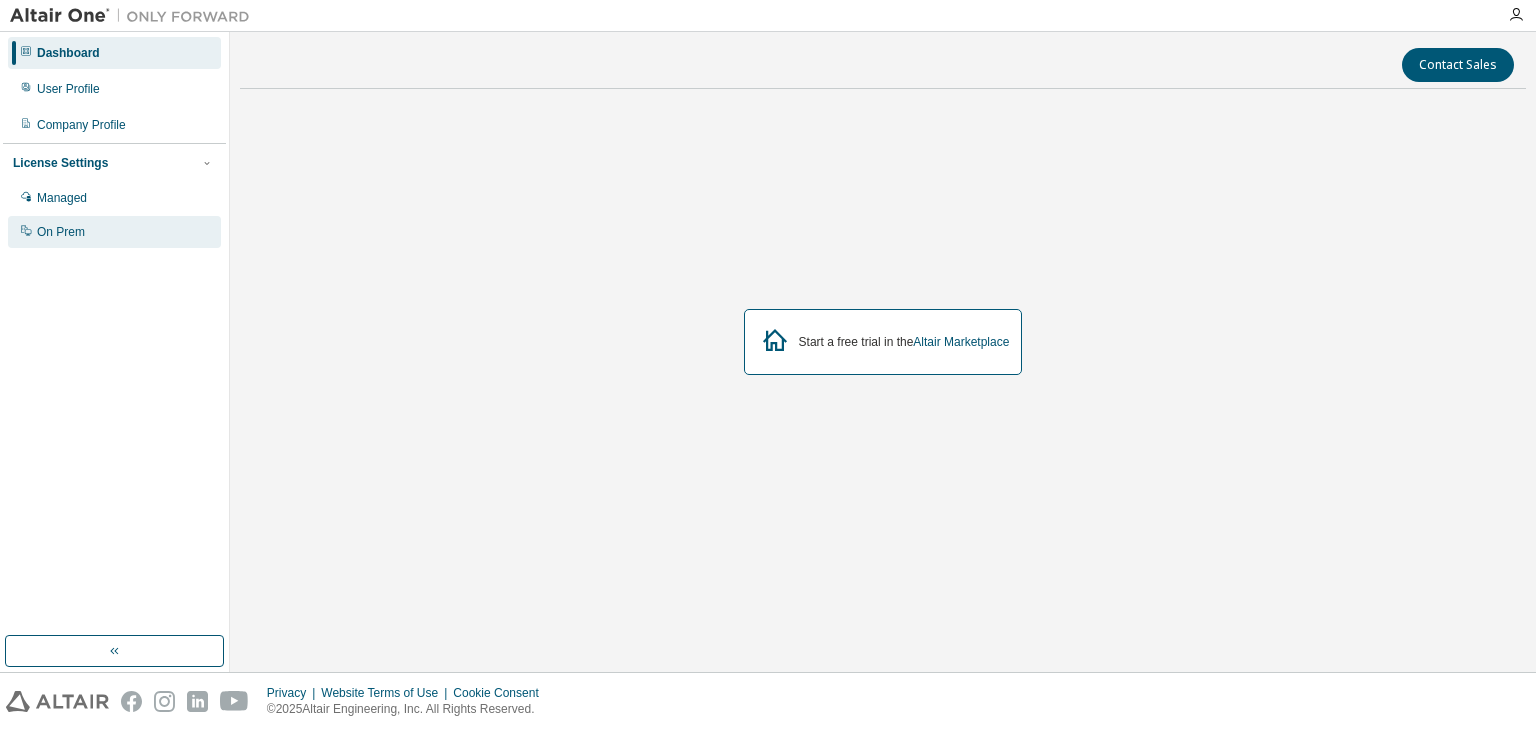 click on "On Prem" at bounding box center [114, 232] 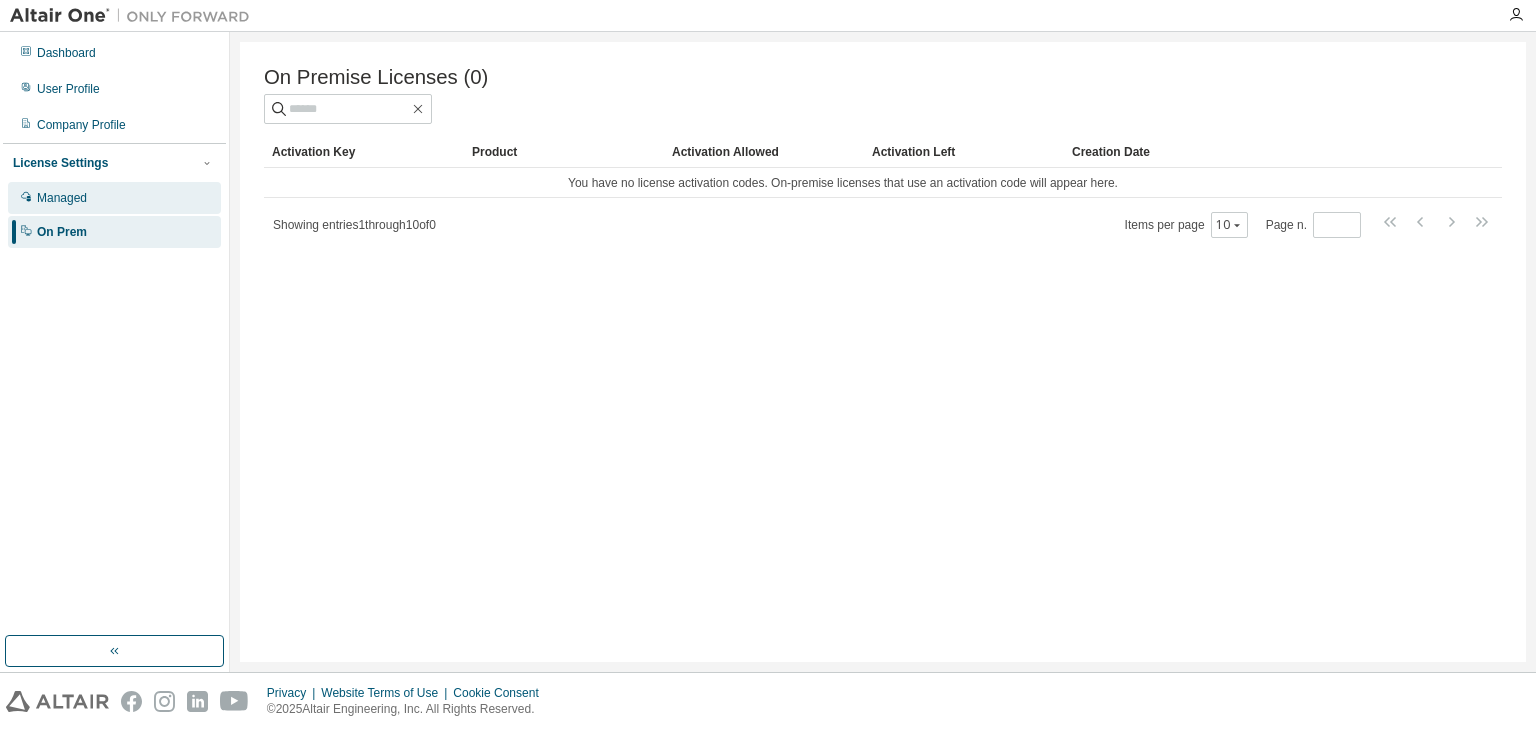 click on "Managed" at bounding box center [62, 198] 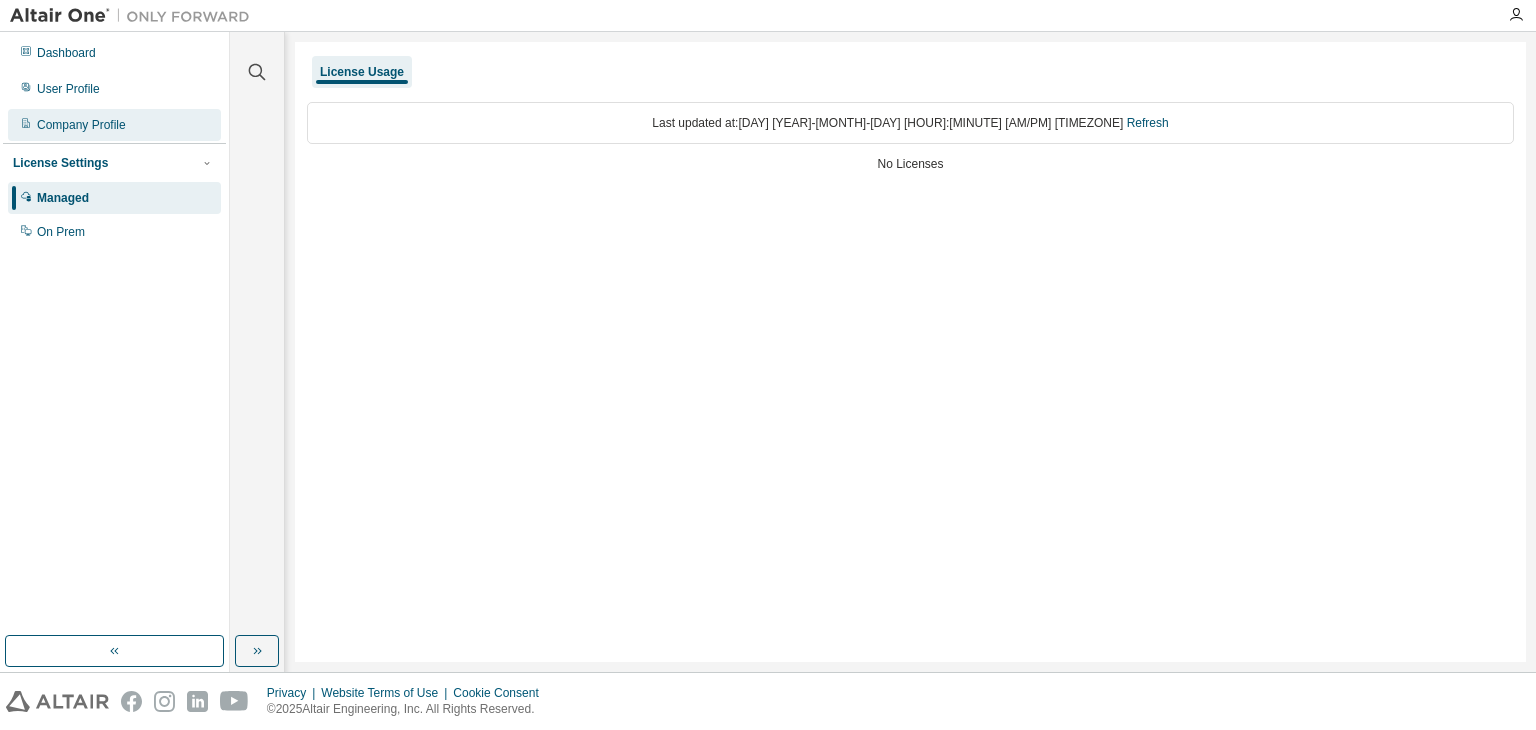 click on "Company Profile" at bounding box center [81, 125] 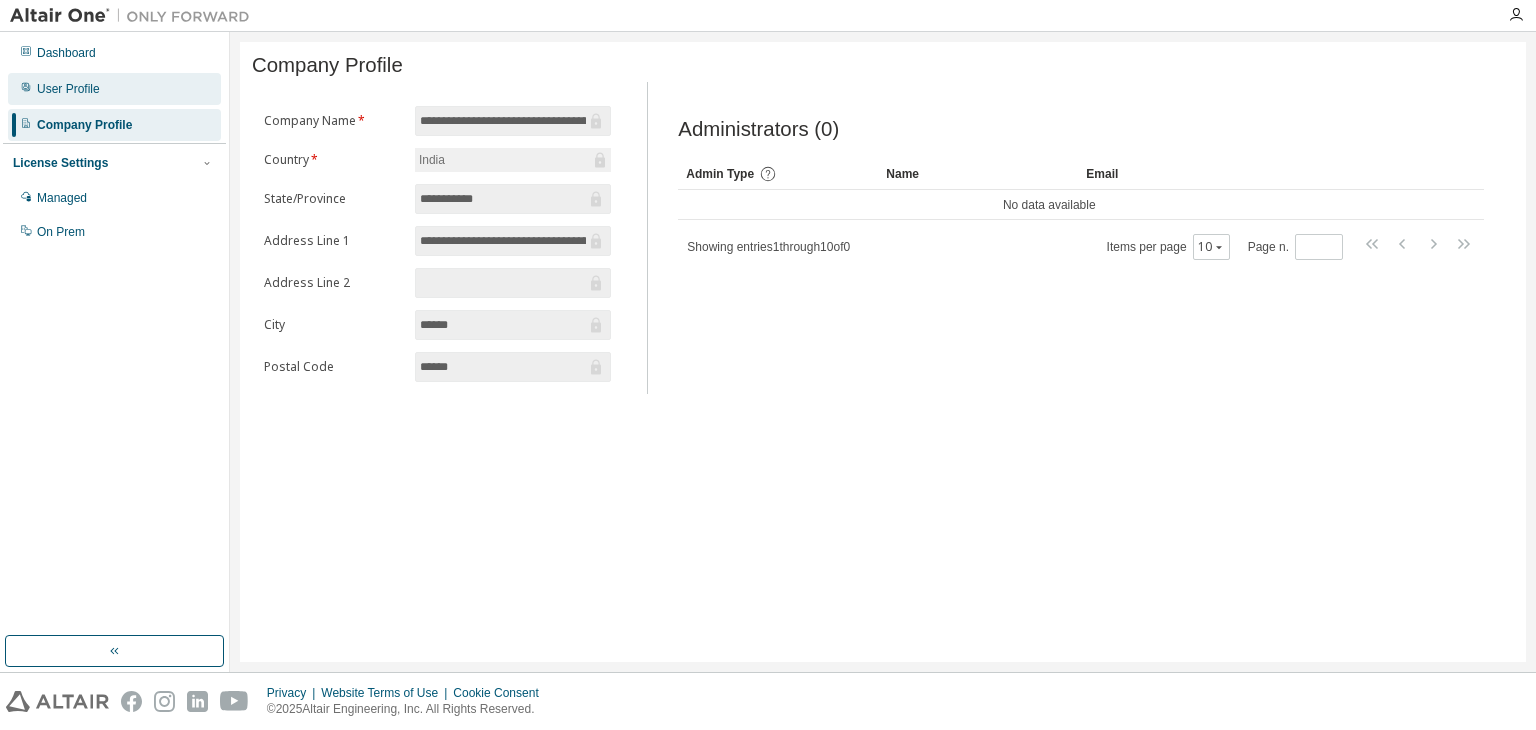 click on "User Profile" at bounding box center (68, 89) 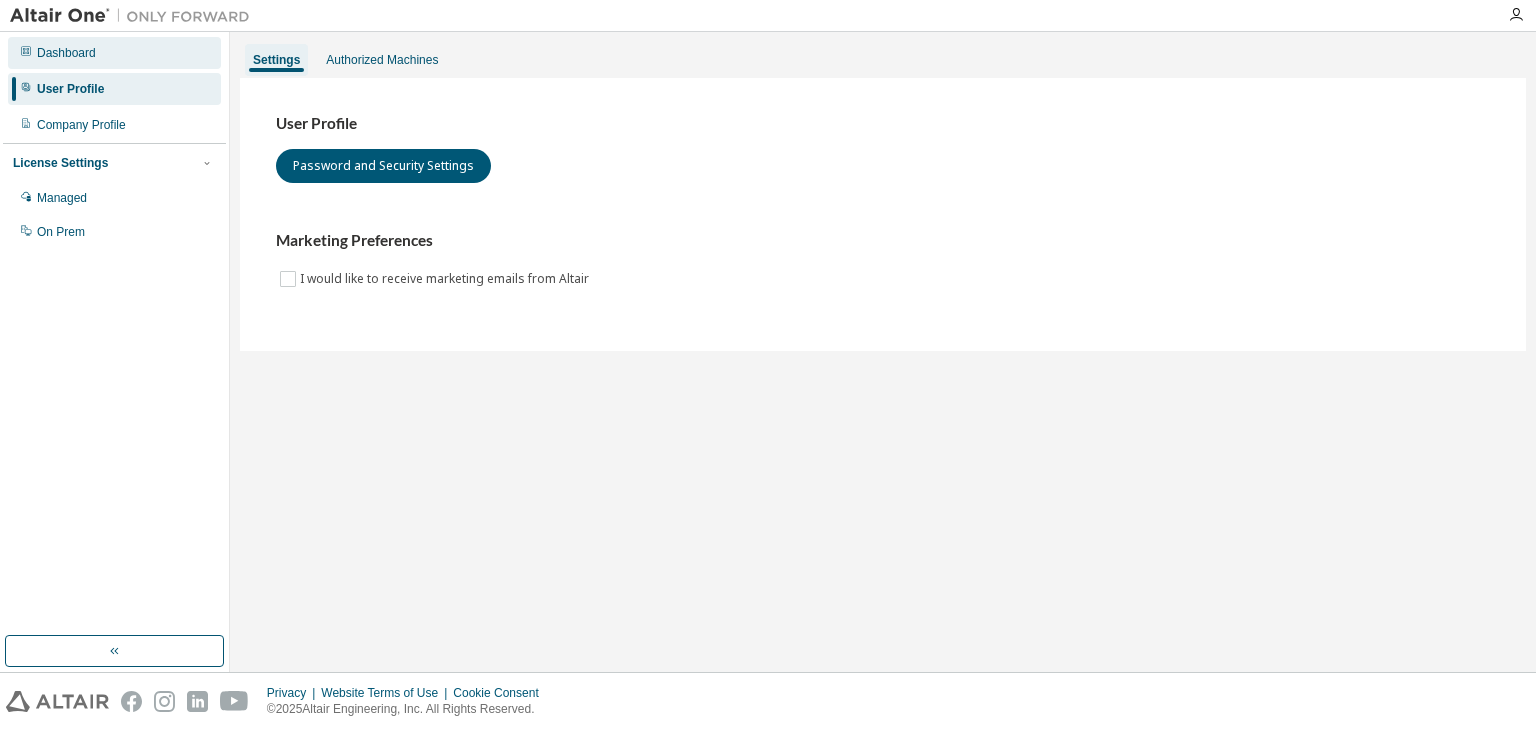 click on "Dashboard" at bounding box center [114, 53] 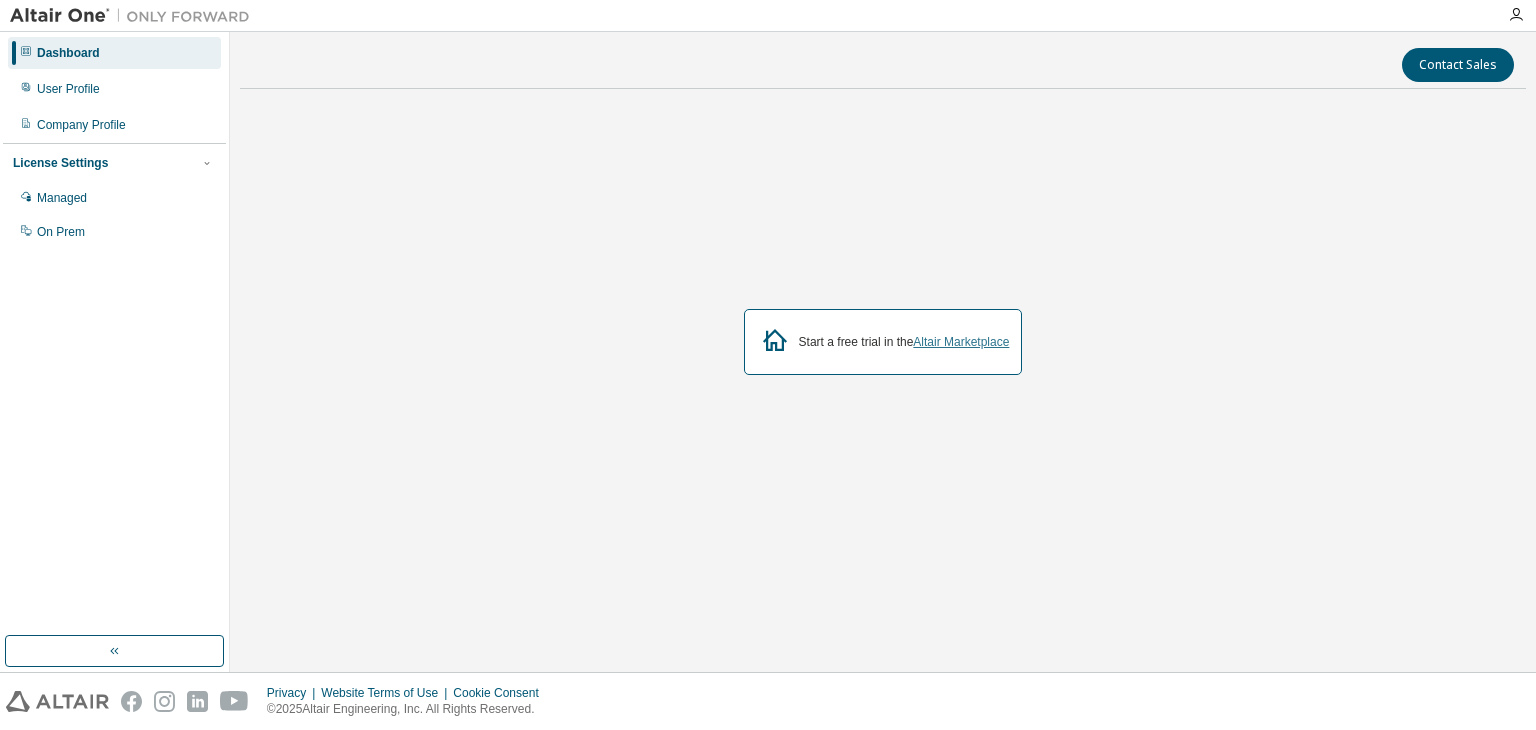 click on "Altair Marketplace" at bounding box center [961, 342] 